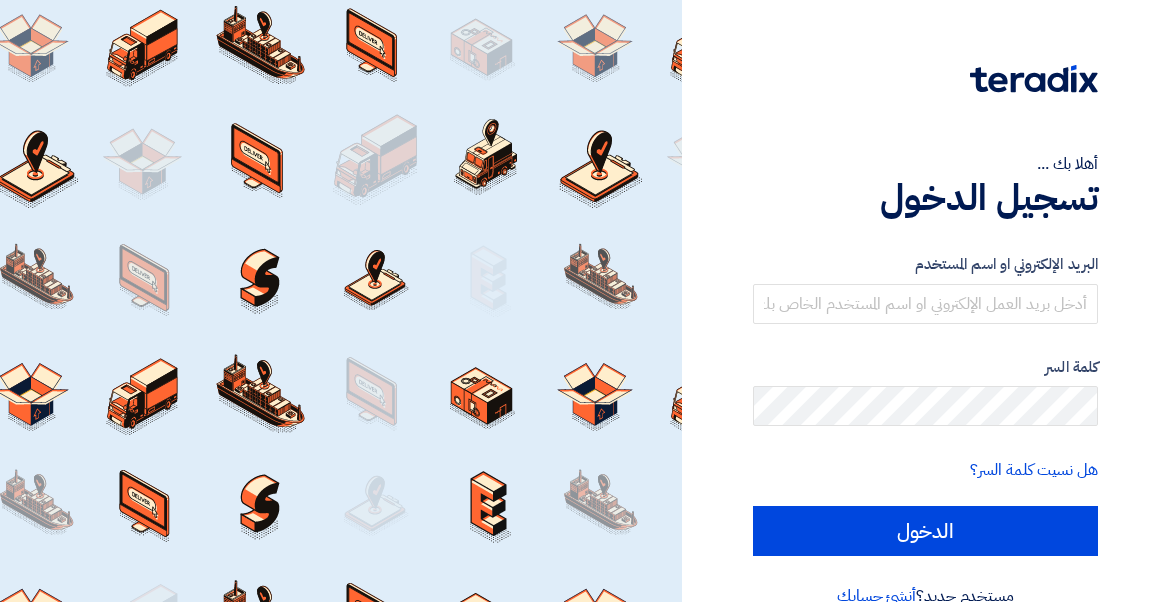 scroll, scrollTop: 0, scrollLeft: 0, axis: both 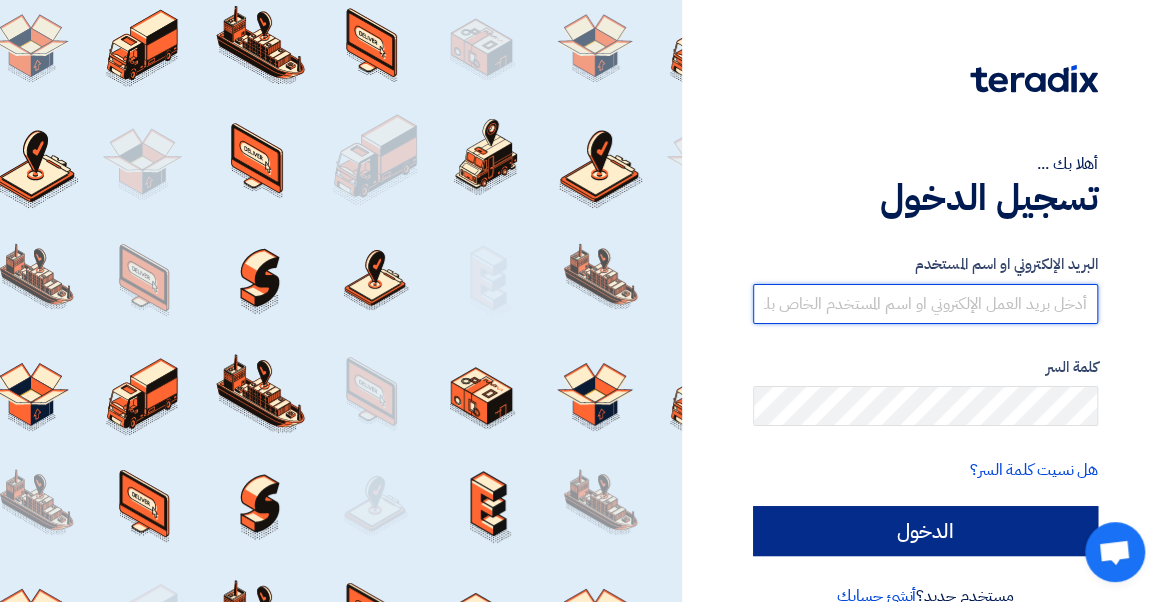 type on "[EMAIL]" 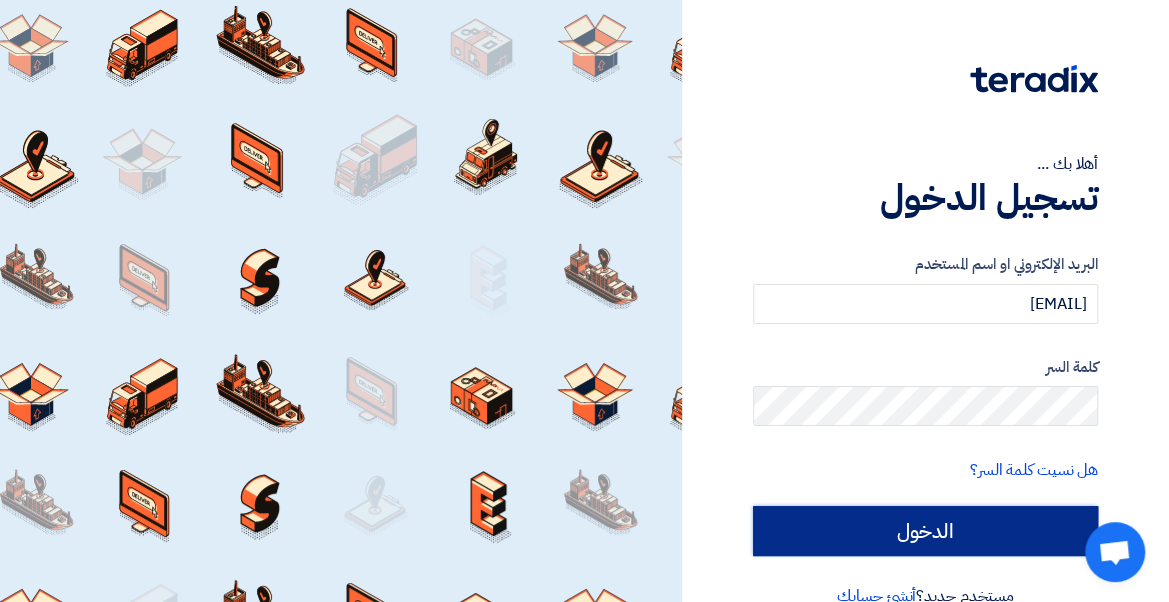 click on "الدخول" 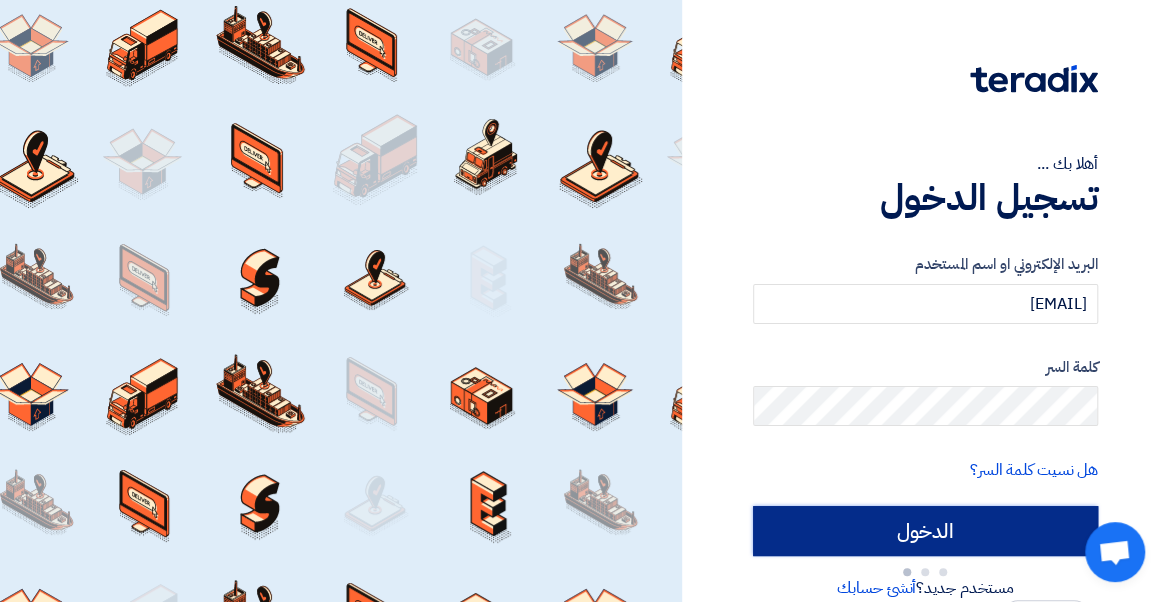 type on "Sign in" 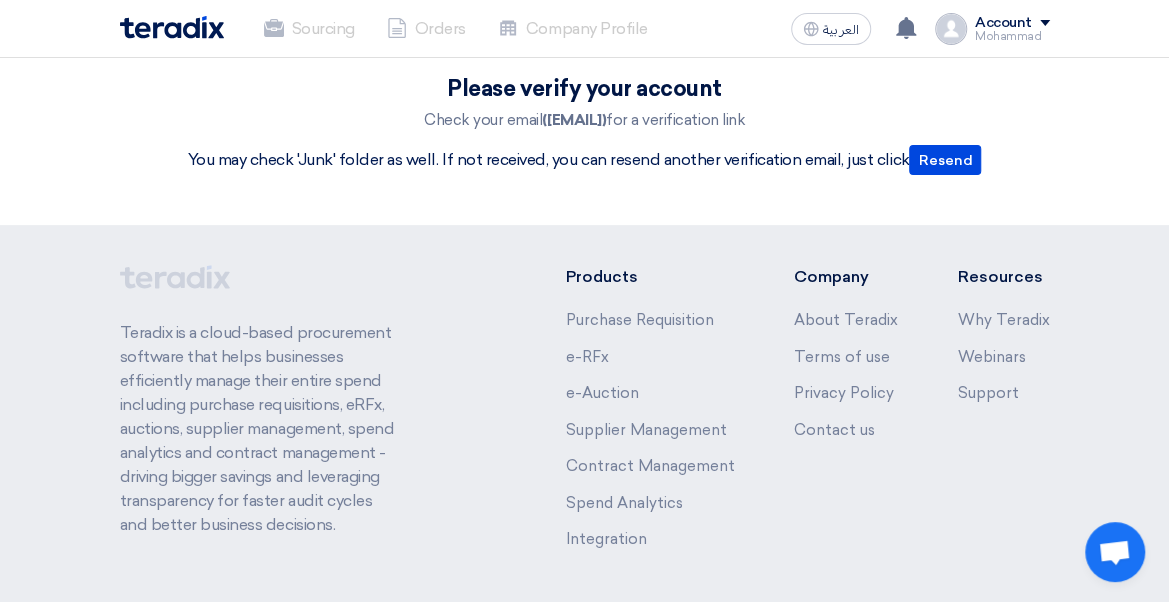 scroll, scrollTop: 0, scrollLeft: 0, axis: both 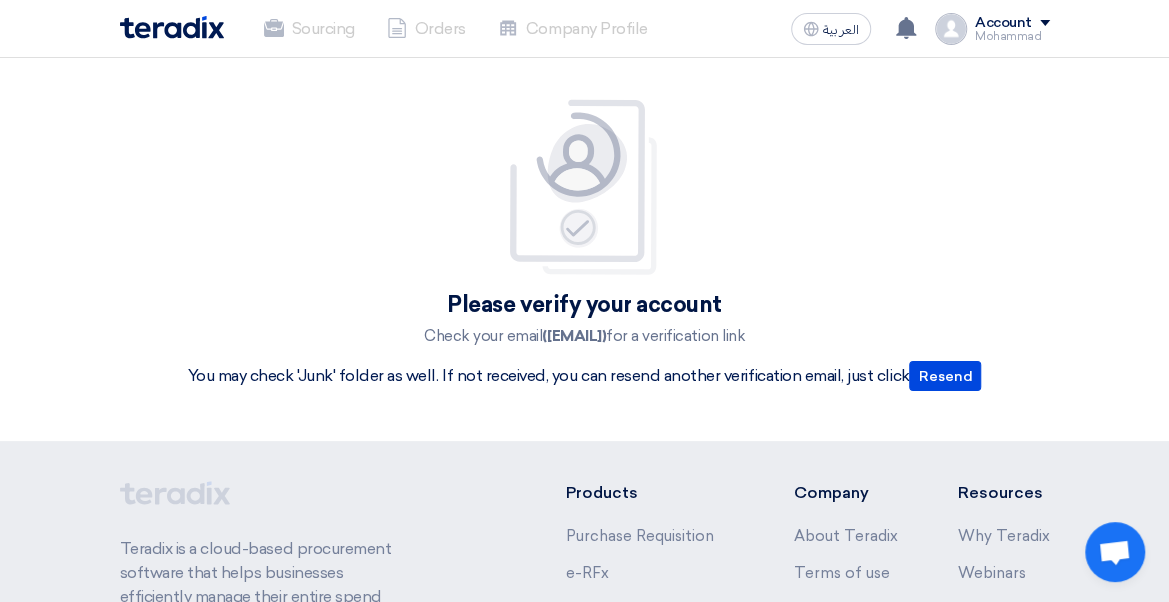 drag, startPoint x: 536, startPoint y: 371, endPoint x: 632, endPoint y: 374, distance: 96.04687 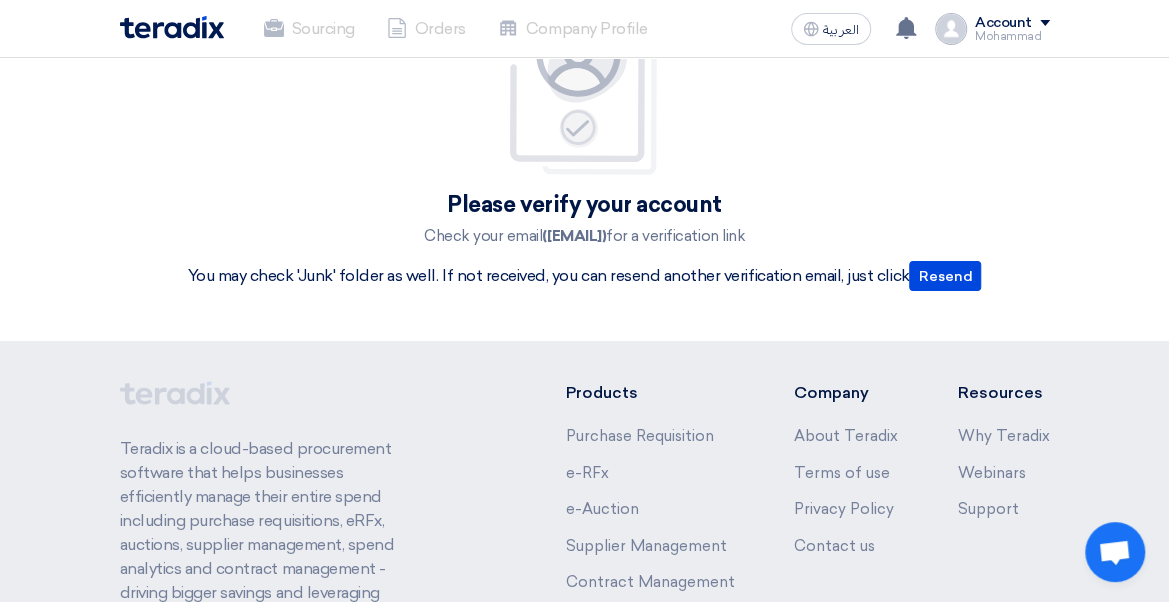 scroll, scrollTop: 0, scrollLeft: 0, axis: both 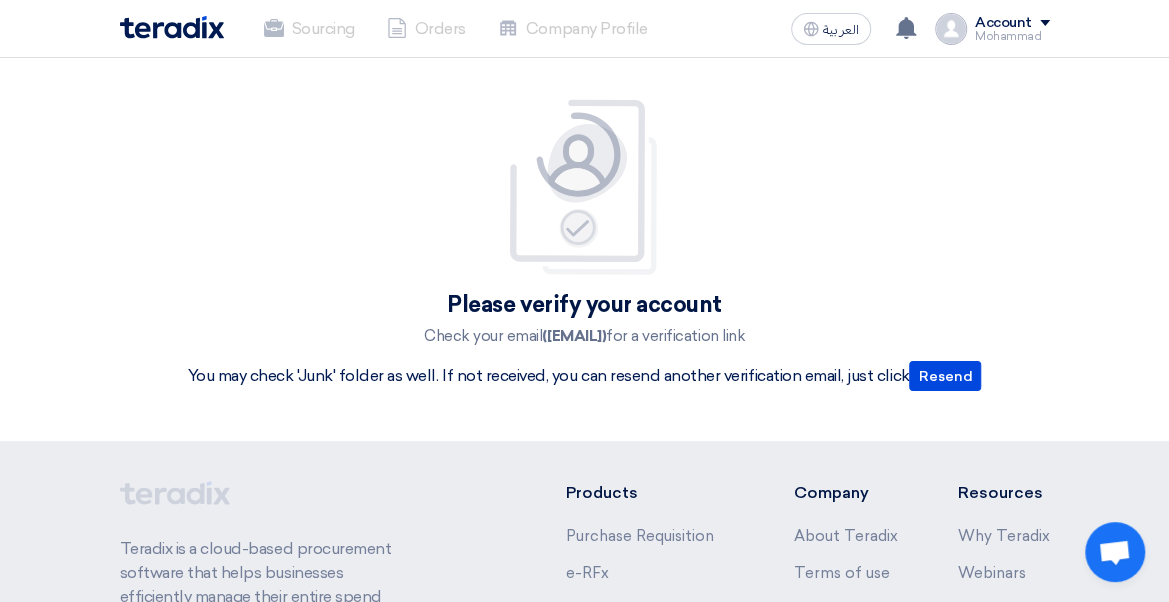 click on "Please verify your account
Check your email  (mohammed.azzam@initialsaudi.com)  for a verification link
You may check 'Junk' folder as well. If not received, you can resend another verification email, just click
Resend" 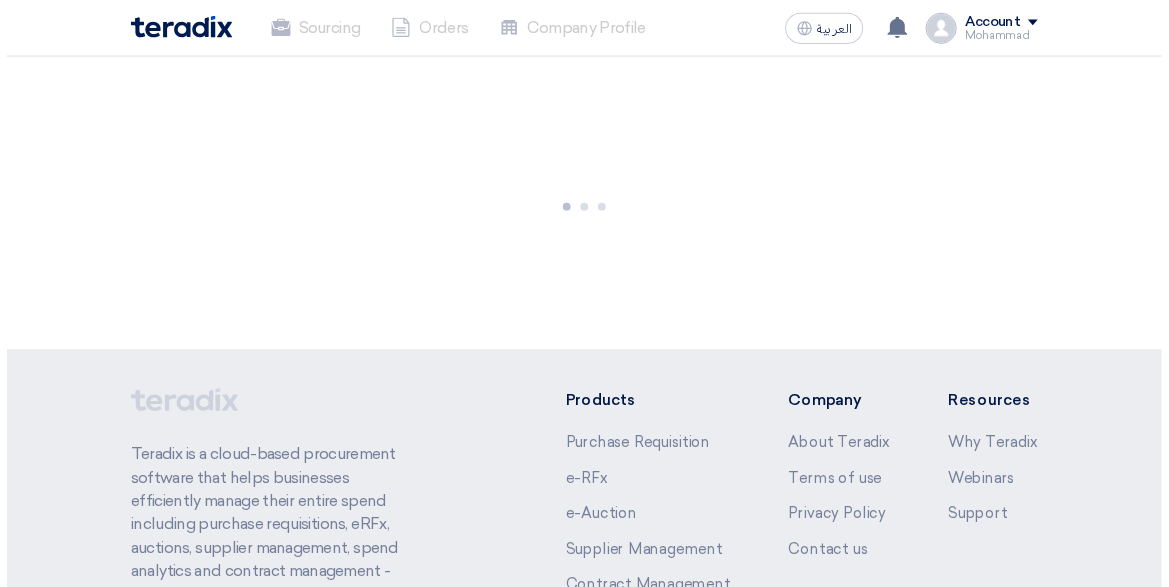 scroll, scrollTop: 0, scrollLeft: 0, axis: both 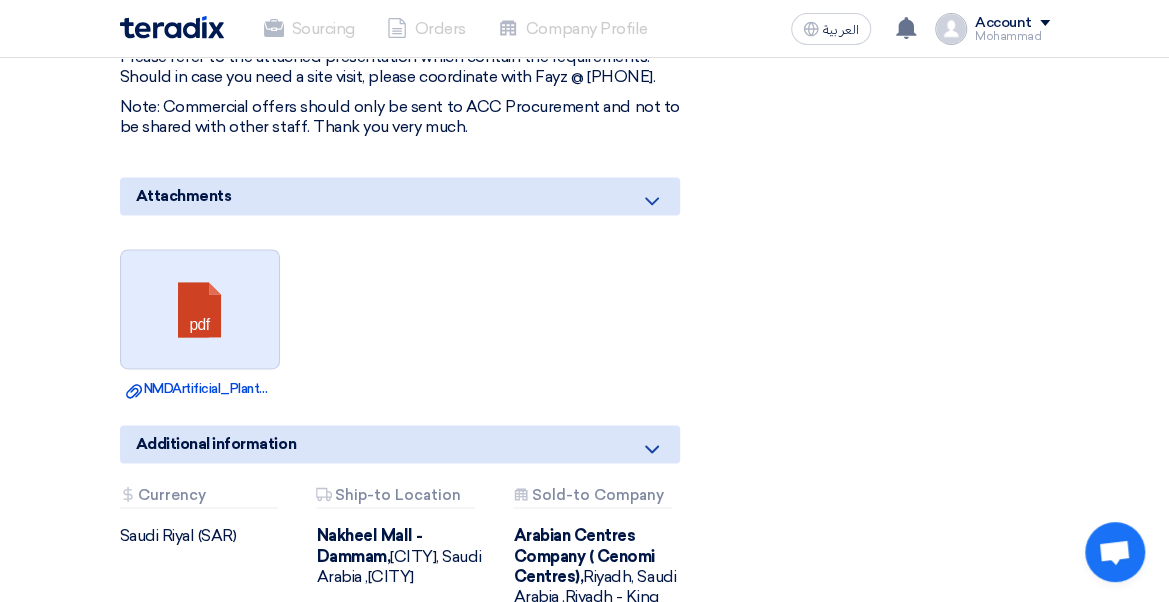click at bounding box center [201, 310] 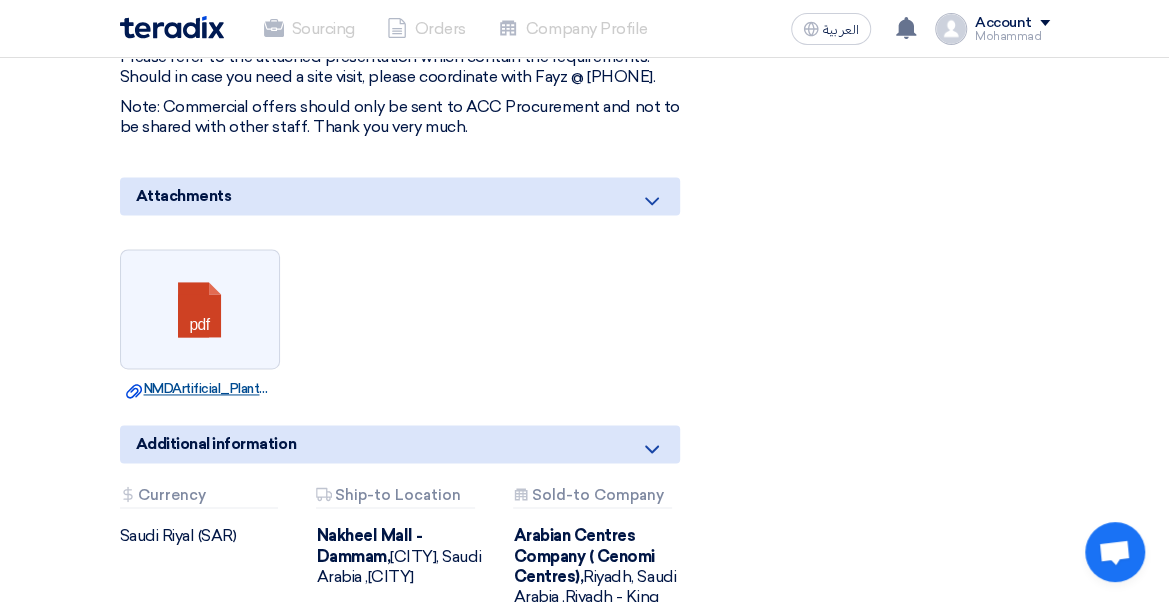 click on "Download file
NMDArtificial_PlantsEntire_Mall.pdf" at bounding box center [200, 389] 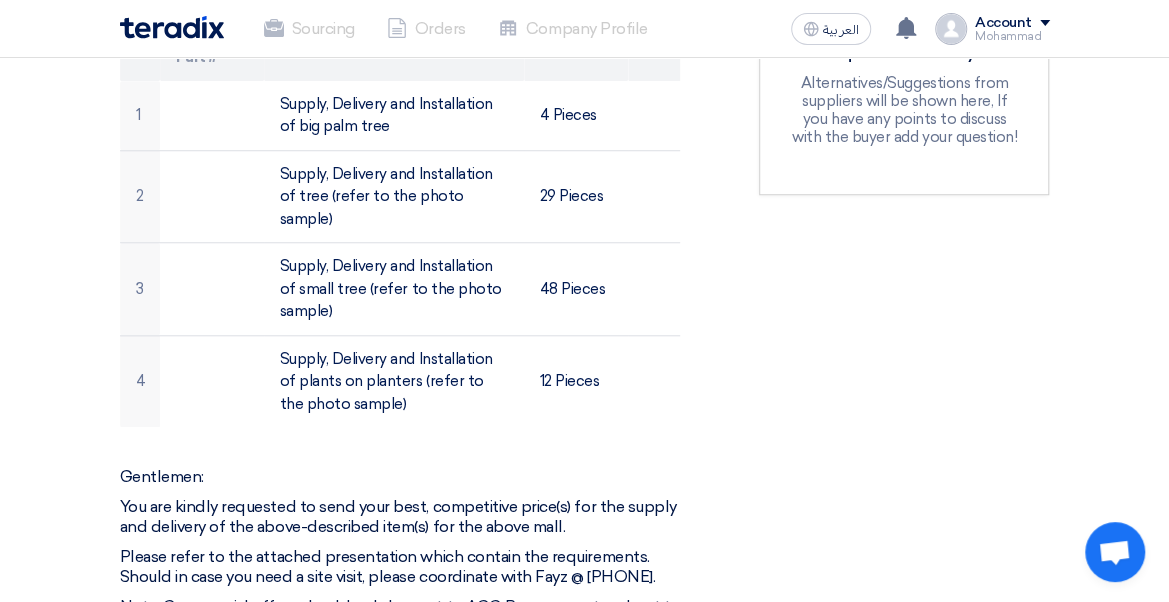 scroll, scrollTop: 500, scrollLeft: 0, axis: vertical 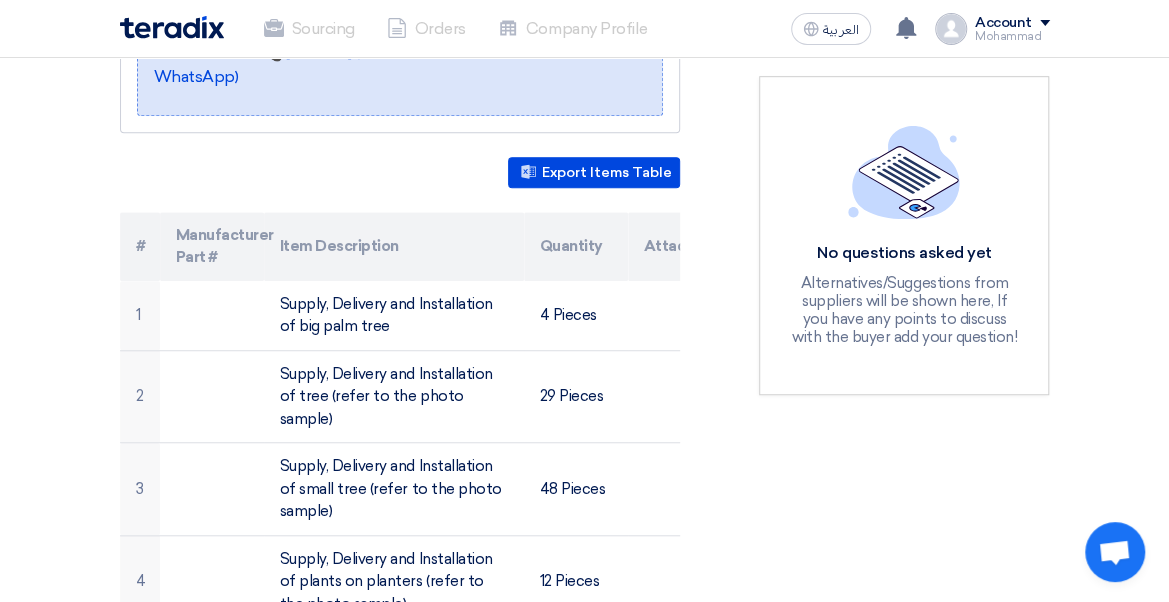 click on "No questions asked yet" 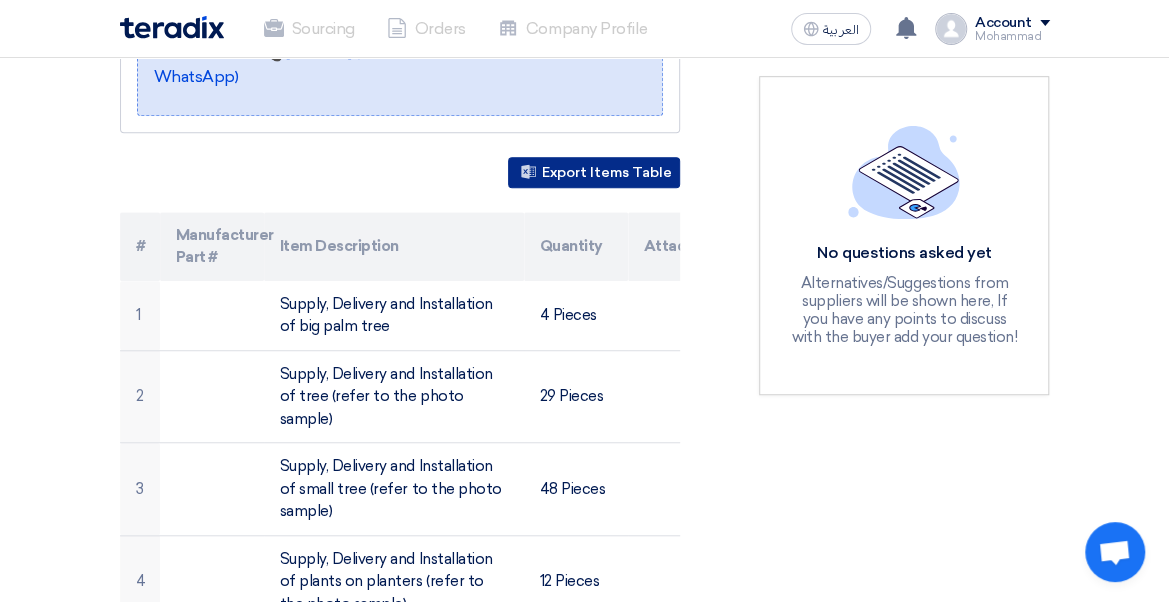 click on "Export Items Table" 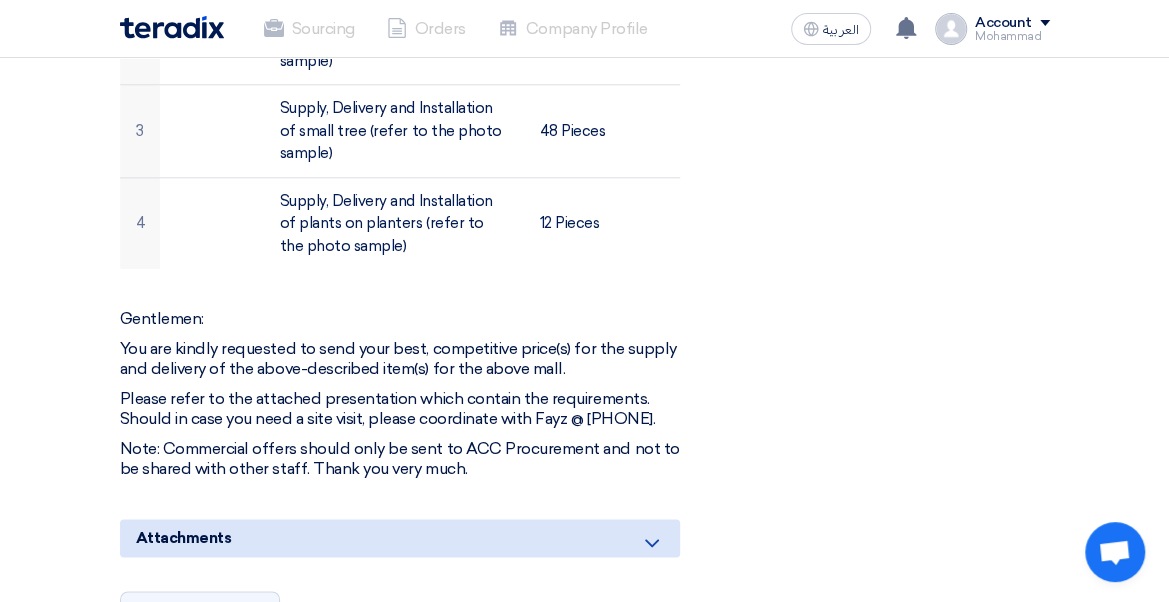 scroll, scrollTop: 900, scrollLeft: 0, axis: vertical 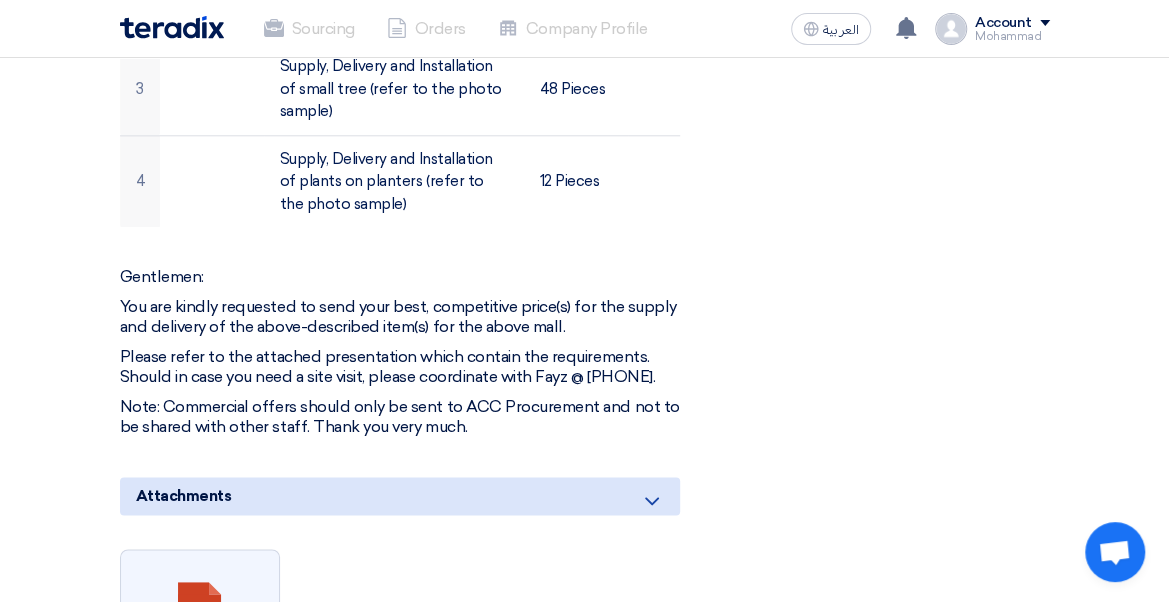 click on "You are kindly requested to send your best, competitive price(s) for the supply and delivery of the above-described item(s) for the above mall." 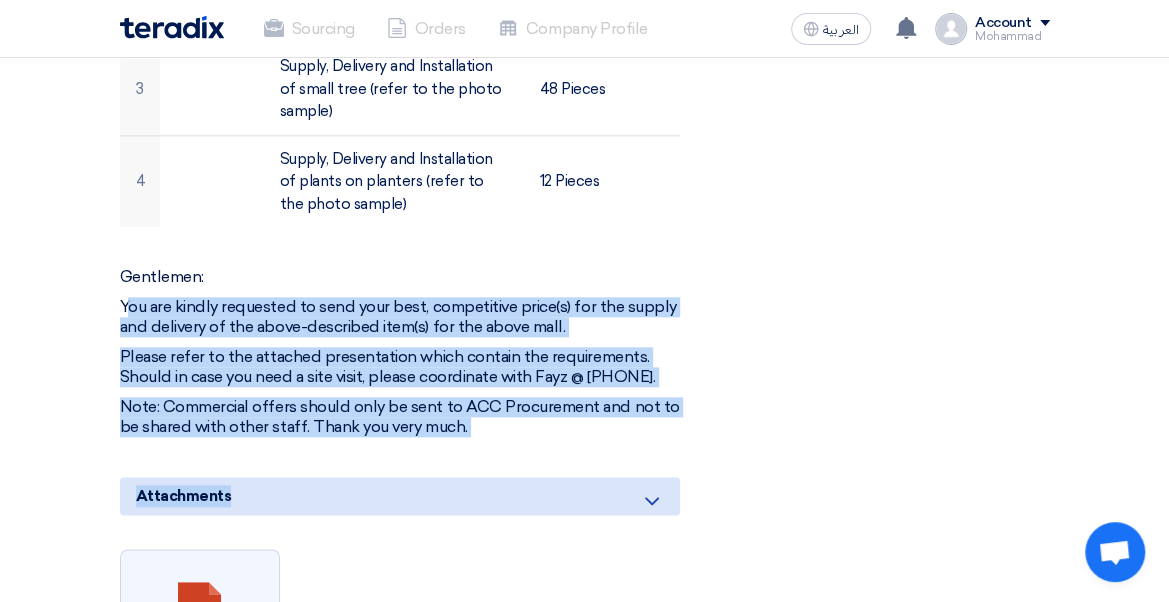 drag, startPoint x: 127, startPoint y: 299, endPoint x: 575, endPoint y: 428, distance: 466.20276 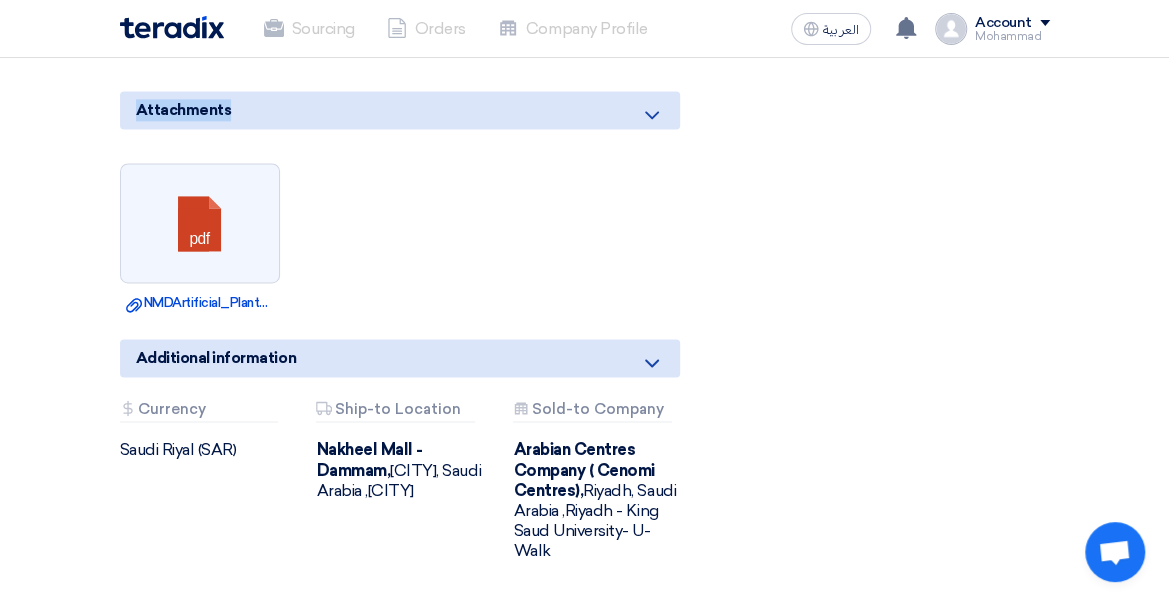 scroll, scrollTop: 1400, scrollLeft: 0, axis: vertical 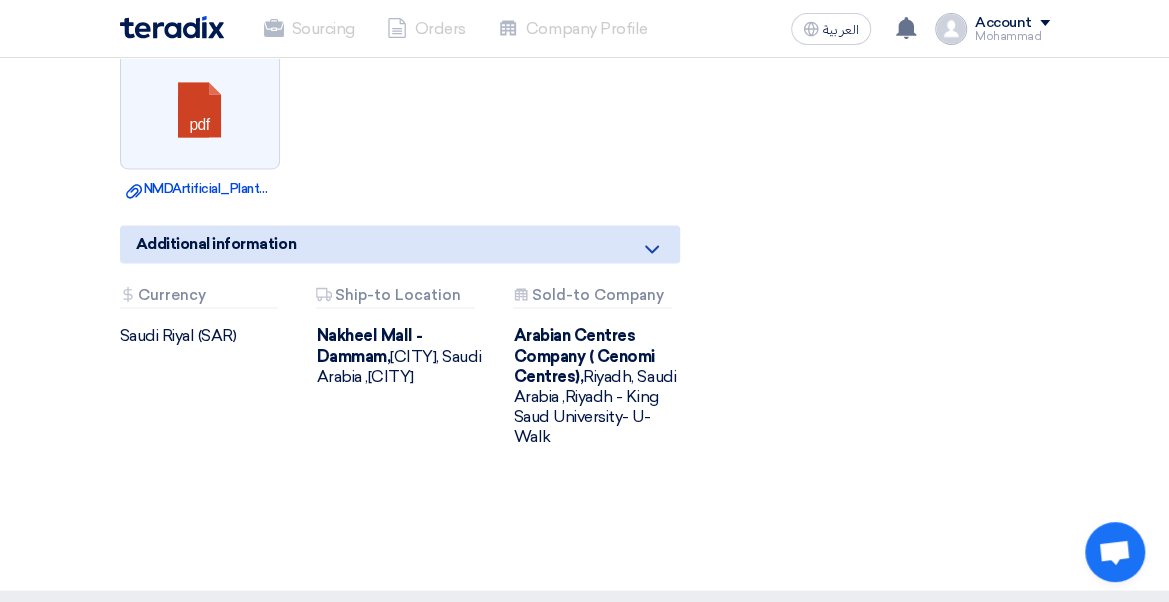 click 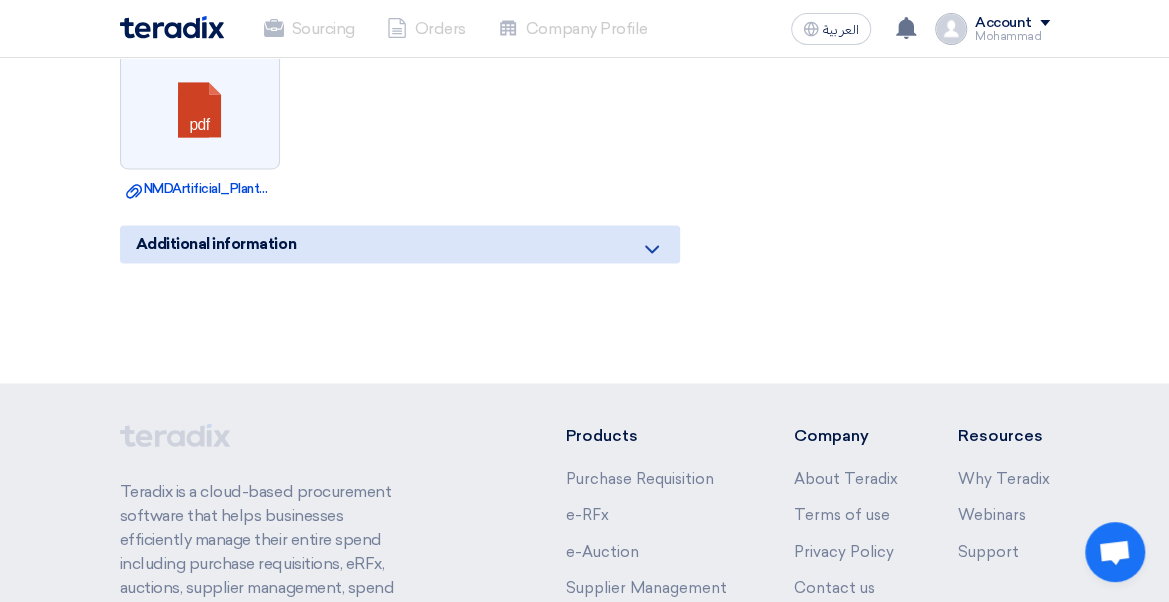 click 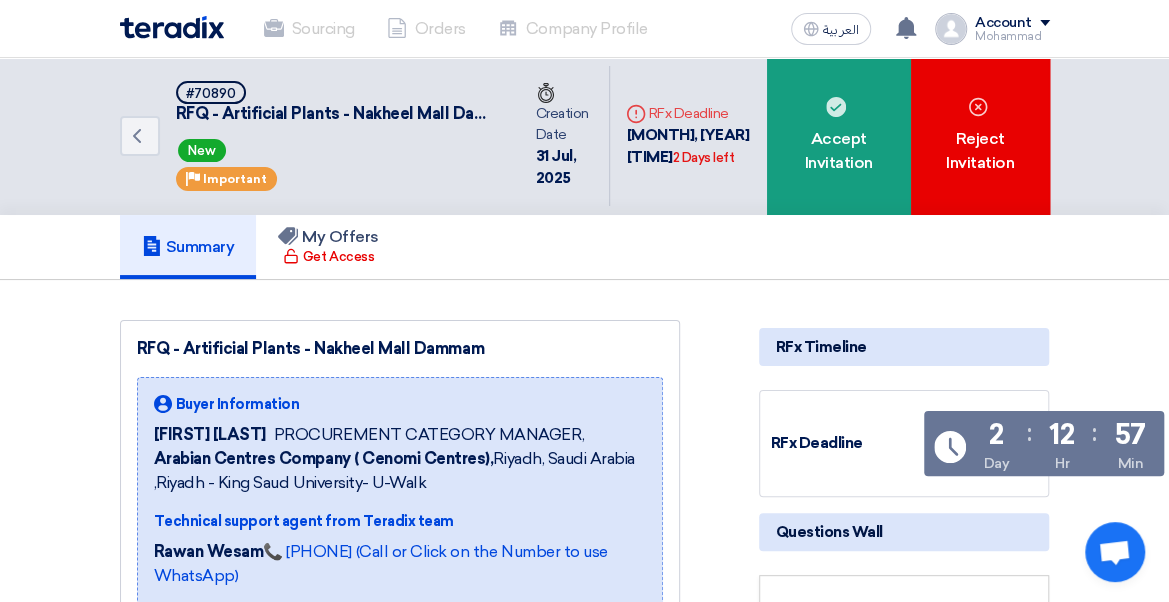 scroll, scrollTop: 0, scrollLeft: 0, axis: both 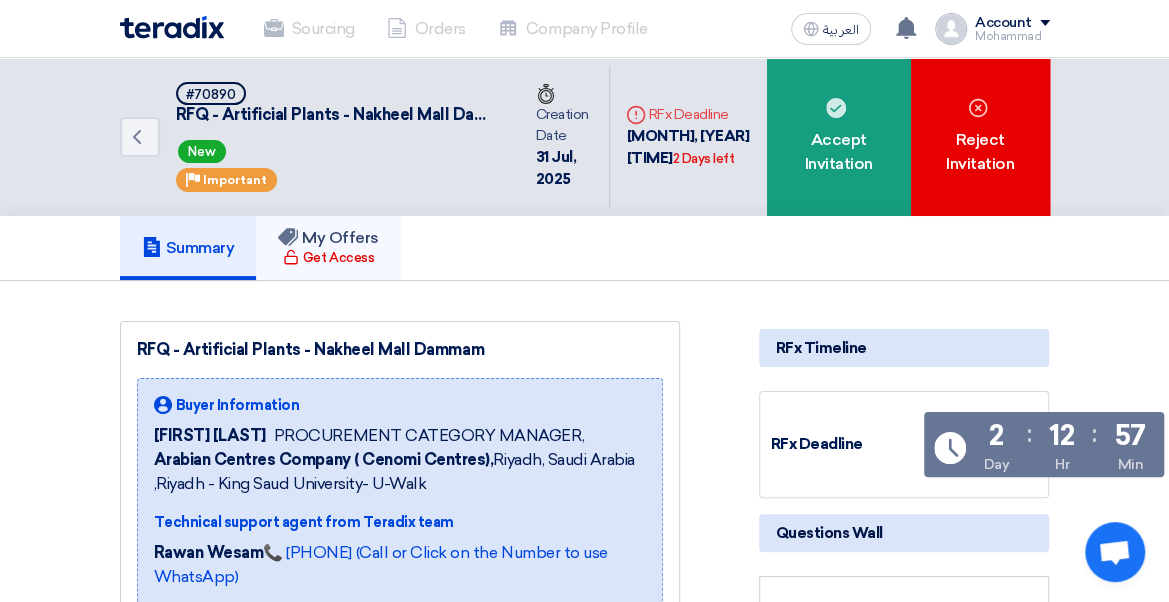 click on "Get Access" 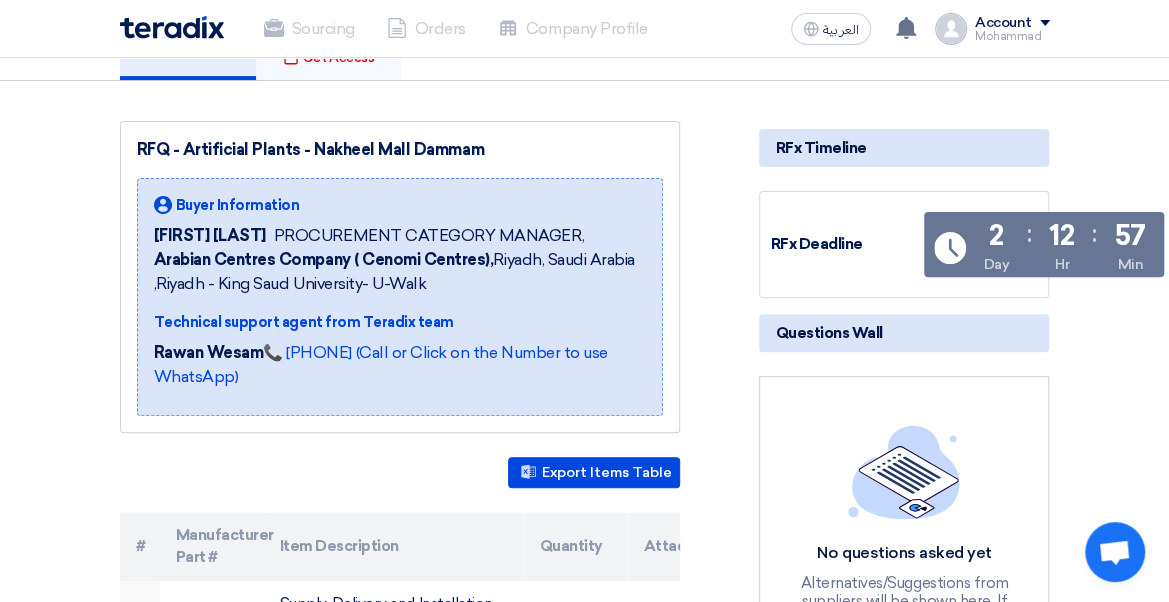 scroll, scrollTop: 0, scrollLeft: 0, axis: both 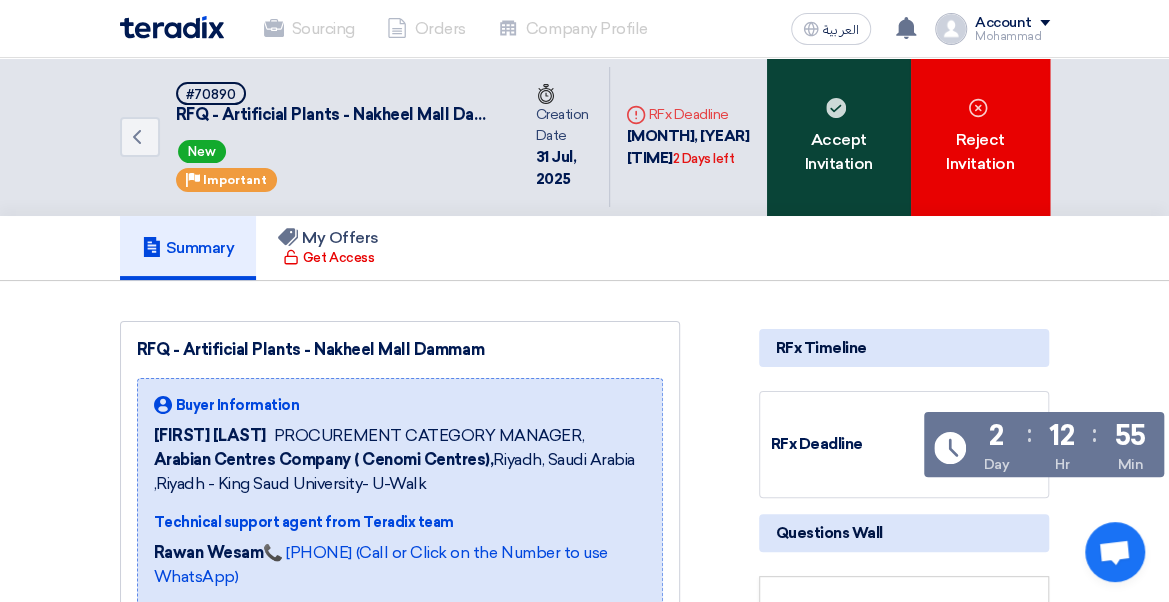 click on "Accept Invitation" 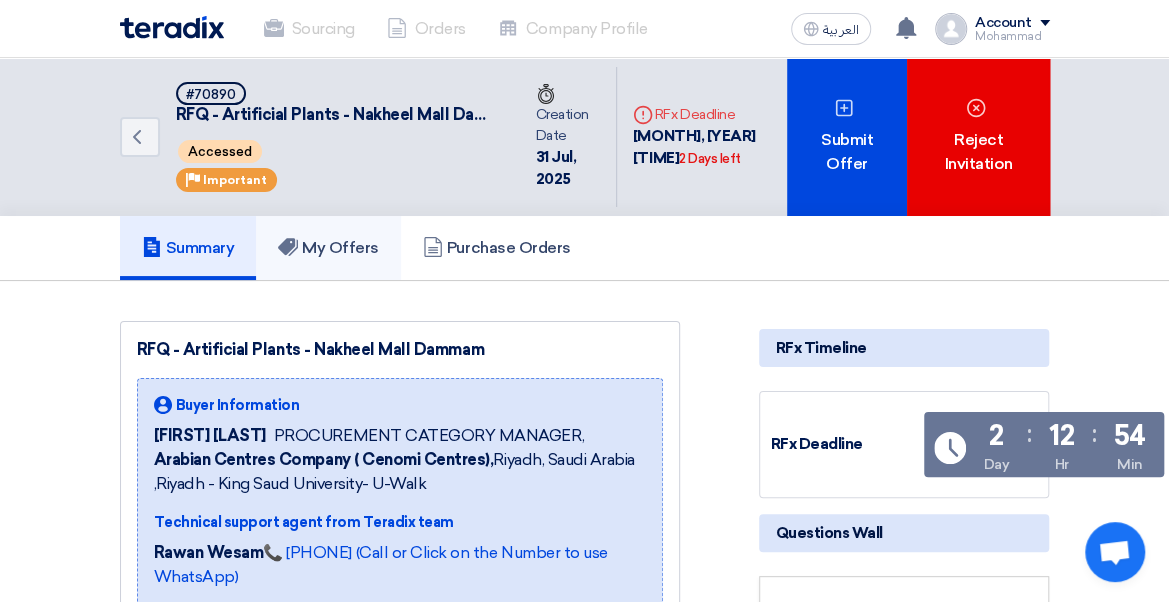 click on "My Offers" 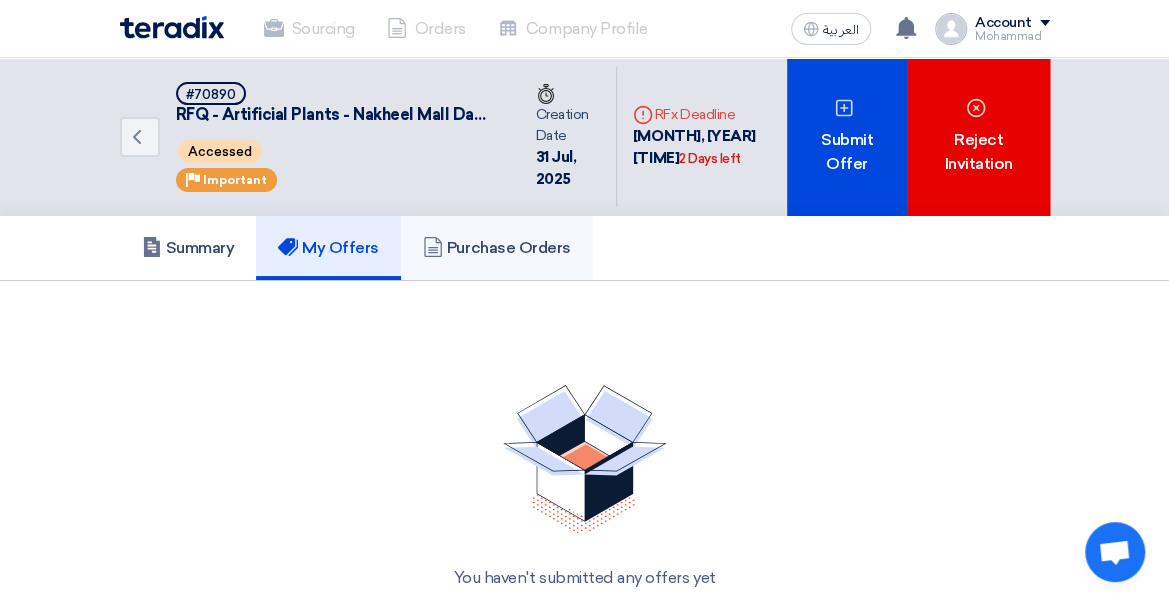 click on "Purchase Orders" 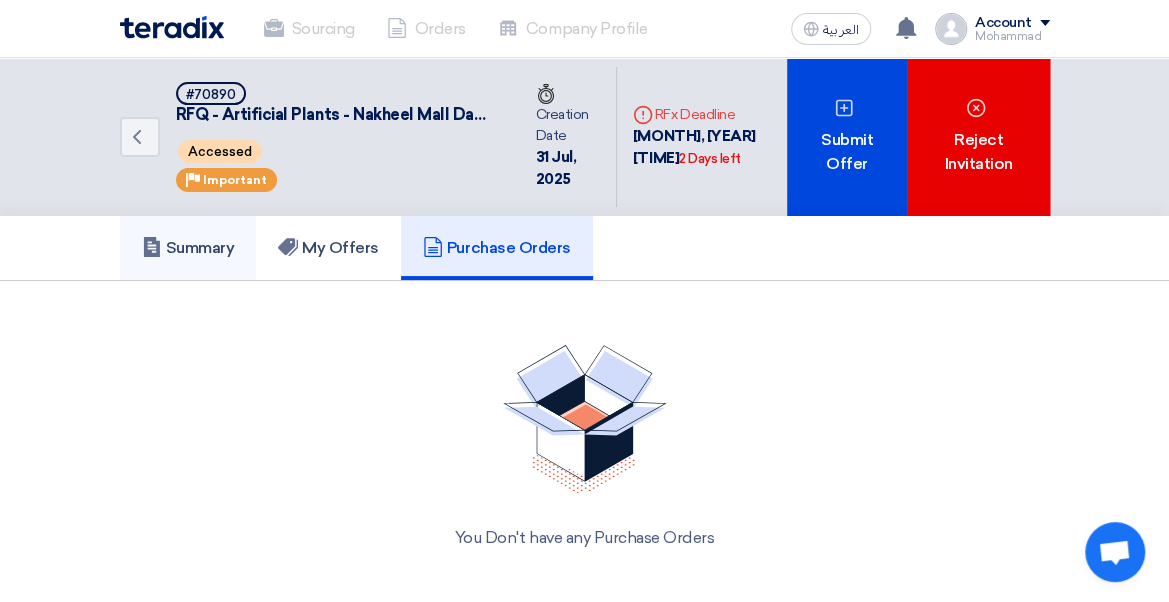 click on "Summary" 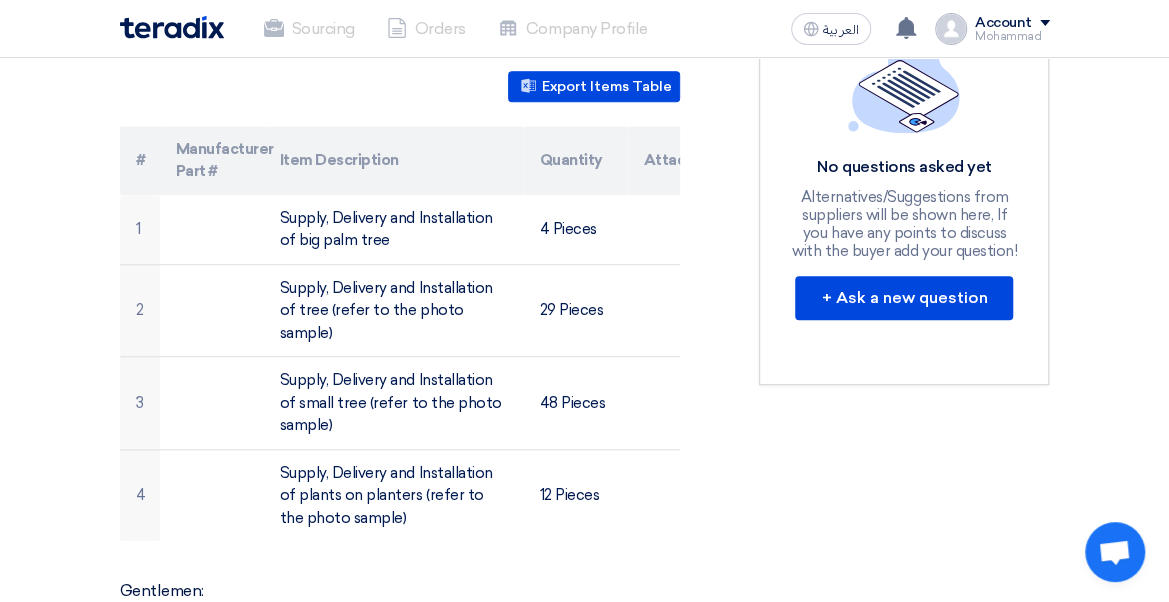 scroll, scrollTop: 600, scrollLeft: 0, axis: vertical 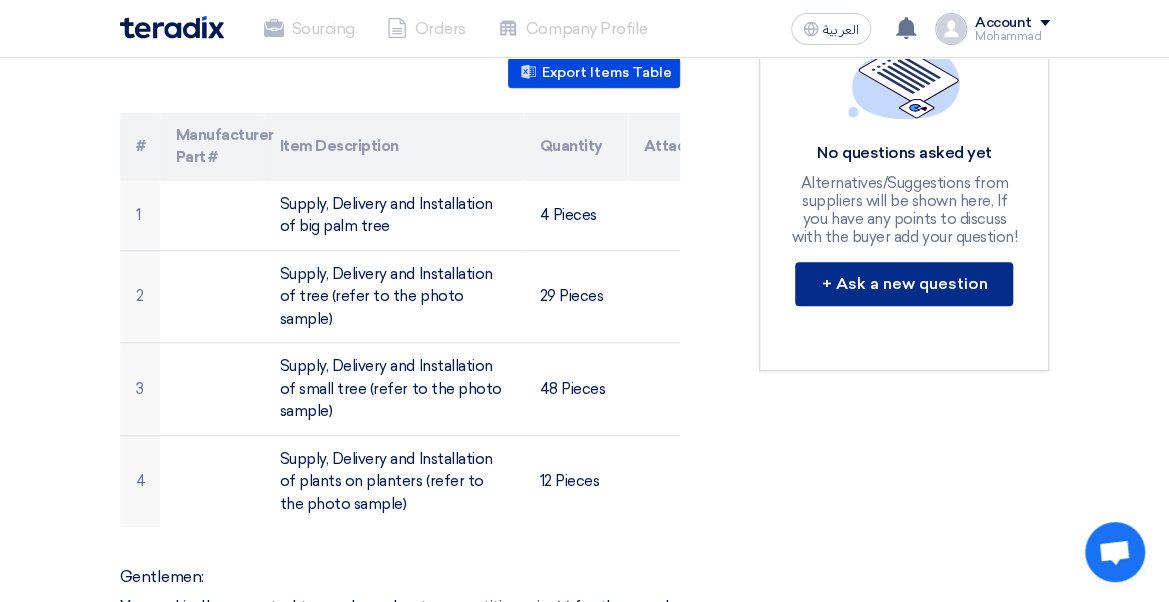 click on "+ Ask a new question" 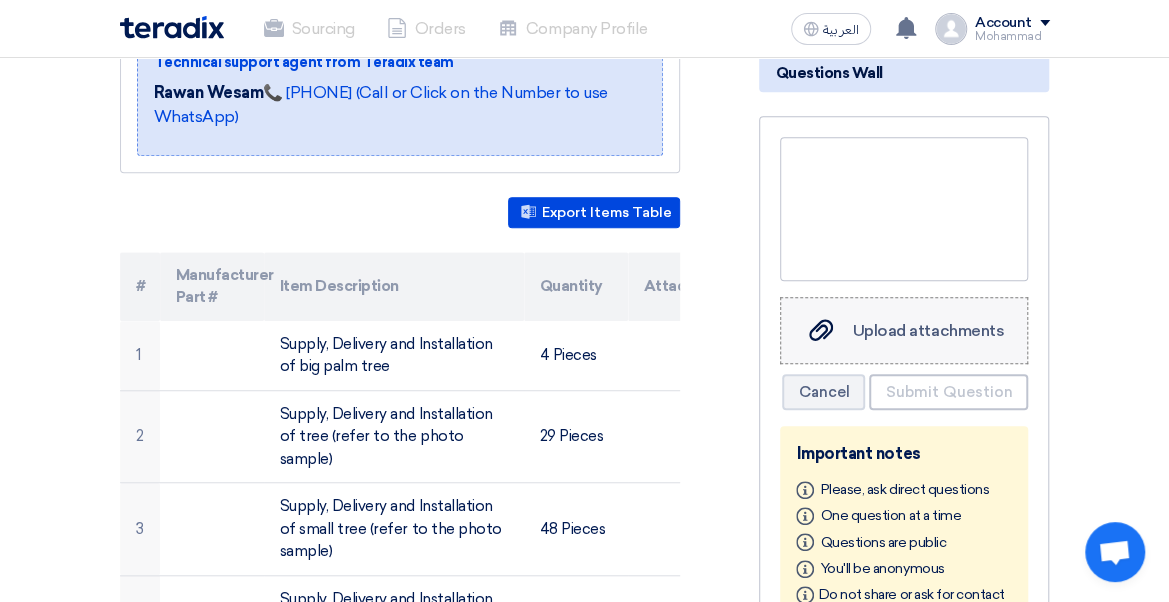 scroll, scrollTop: 300, scrollLeft: 0, axis: vertical 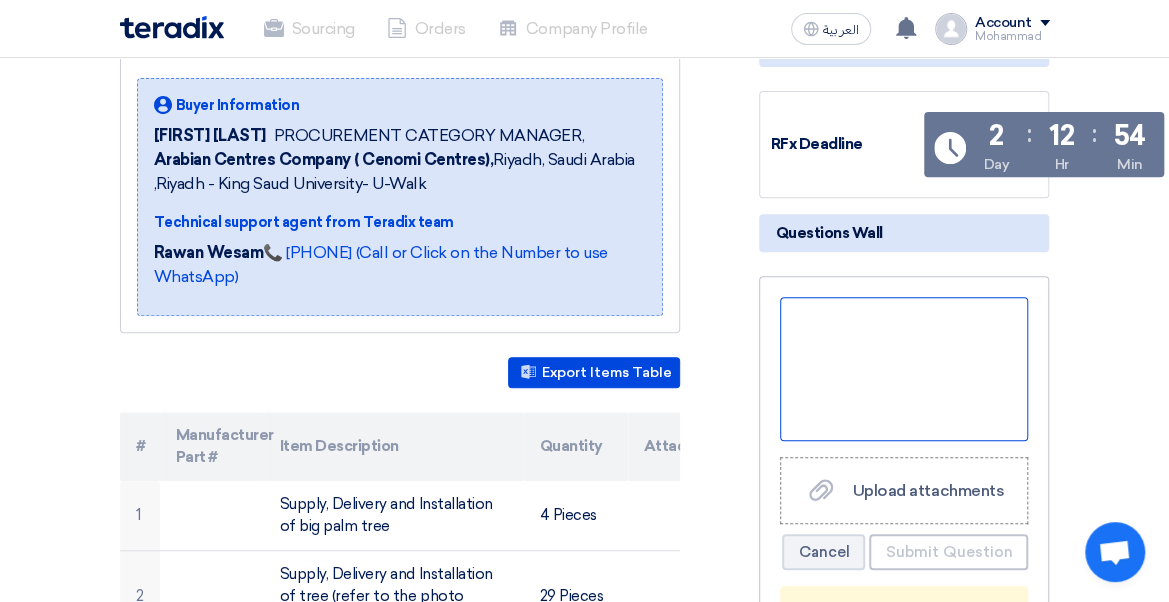 click 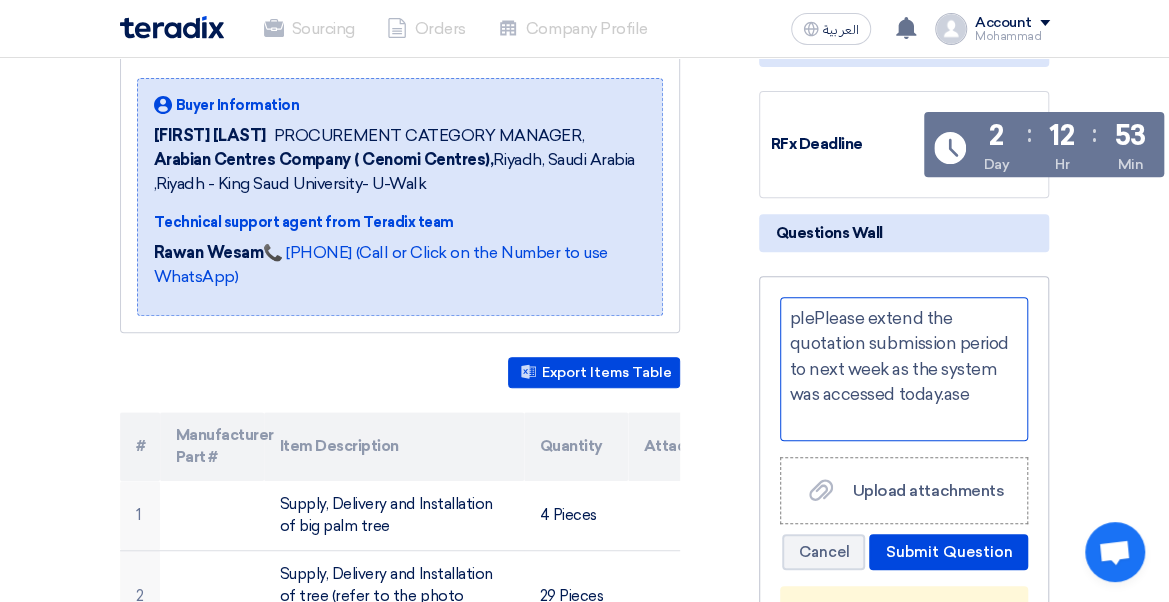 click on "plePlease extend the quotation submission period to next week as the system was accessed today.ase" 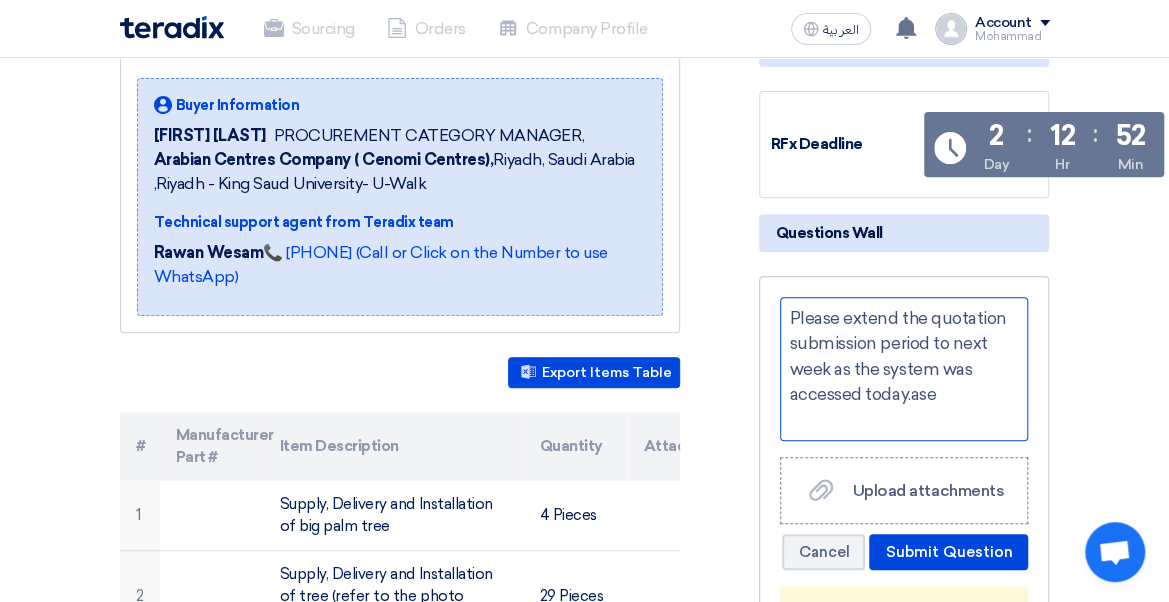 click on "Please extend the quotation submission period to next week as the system was accessed today.ase" 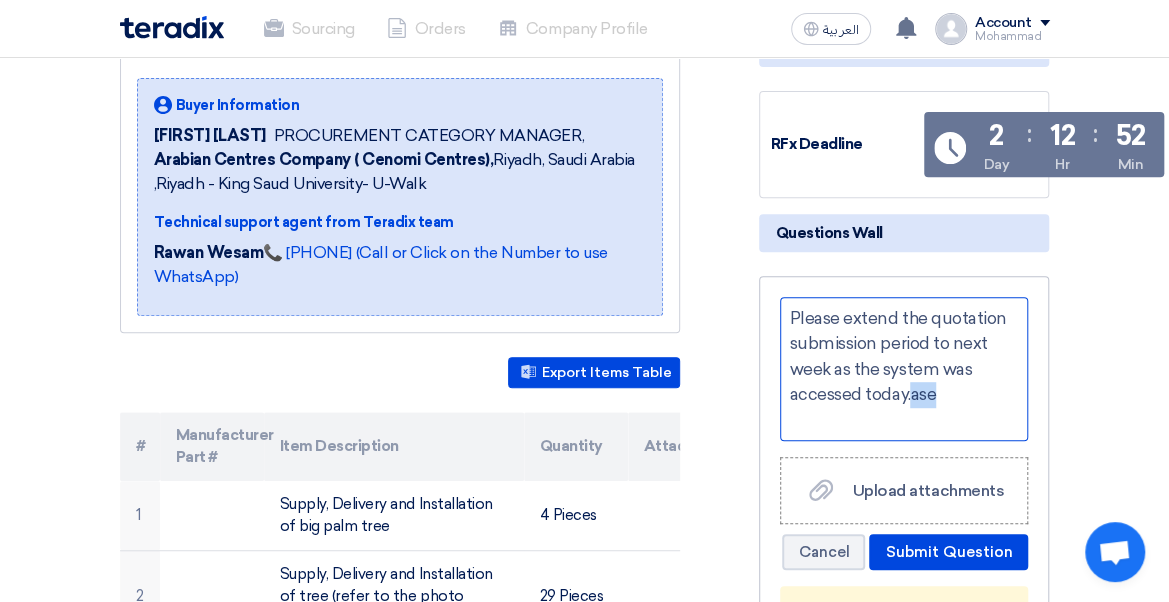 drag, startPoint x: 910, startPoint y: 396, endPoint x: 941, endPoint y: 391, distance: 31.400637 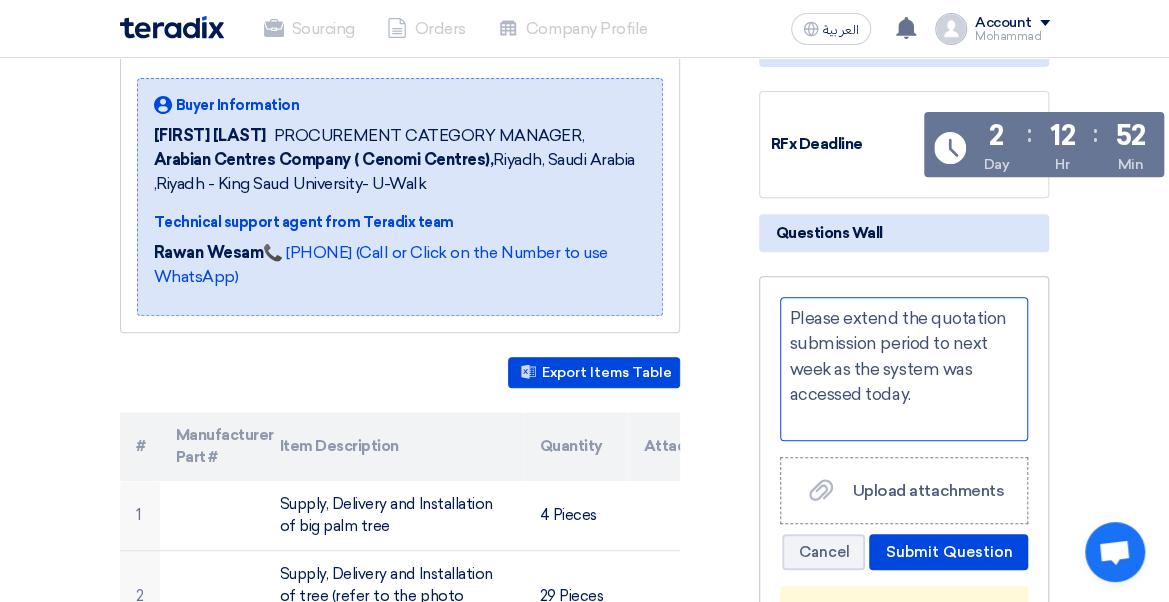 click on "Please extend the quotation submission period to next week as the system was accessed today." 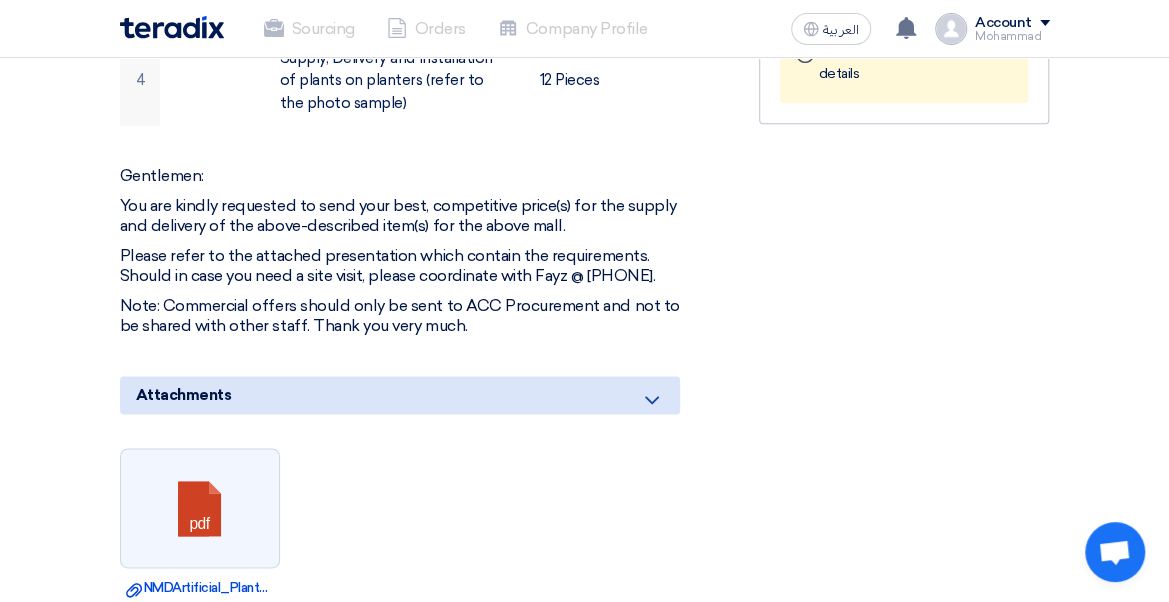 scroll, scrollTop: 1100, scrollLeft: 0, axis: vertical 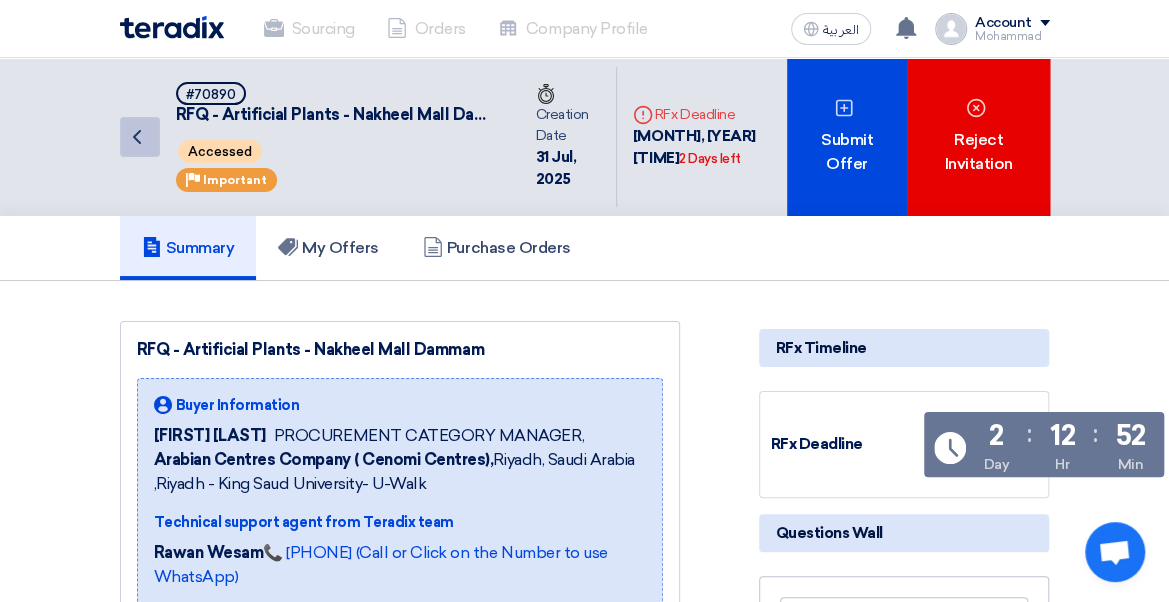 click on "Back" 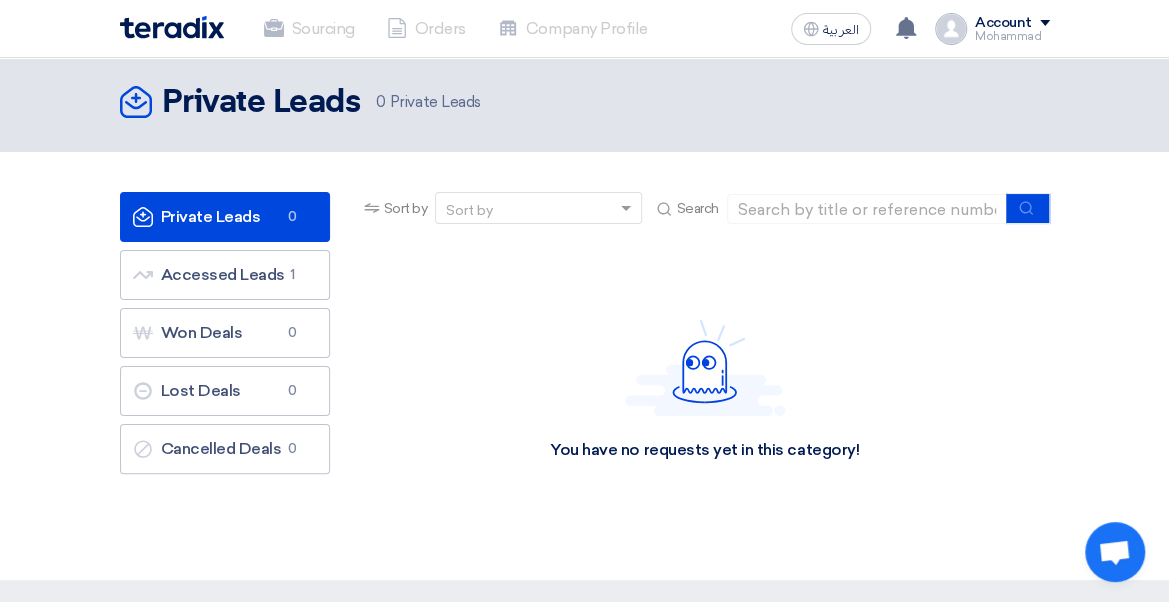 scroll, scrollTop: 0, scrollLeft: 0, axis: both 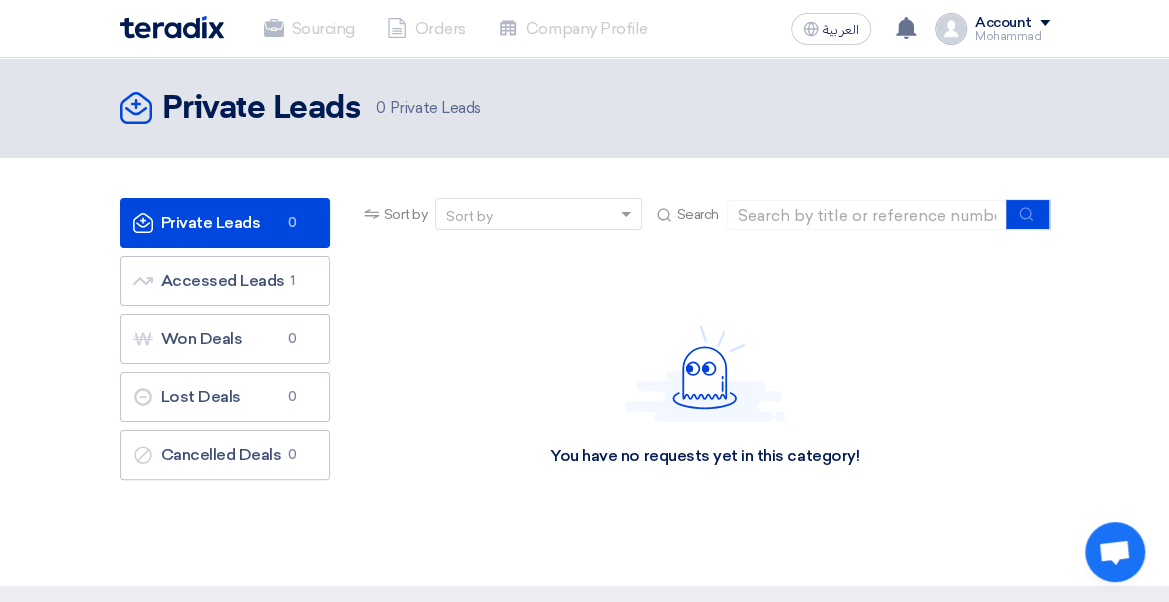click on "Sourcing" 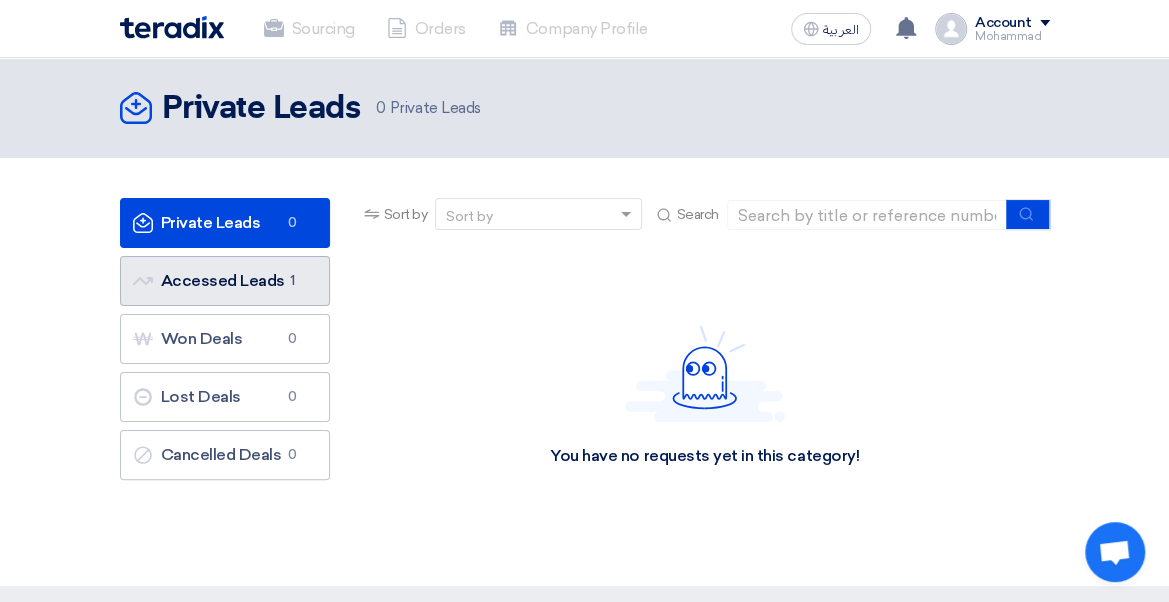click on "Accessed Leads
Accessed Leads
1" 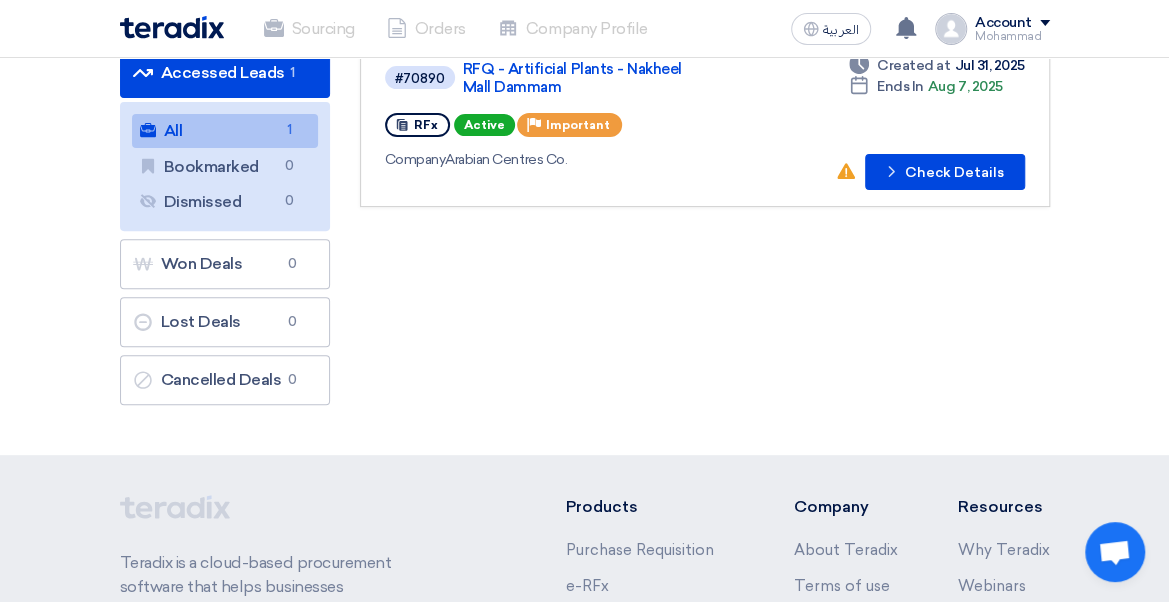 scroll, scrollTop: 100, scrollLeft: 0, axis: vertical 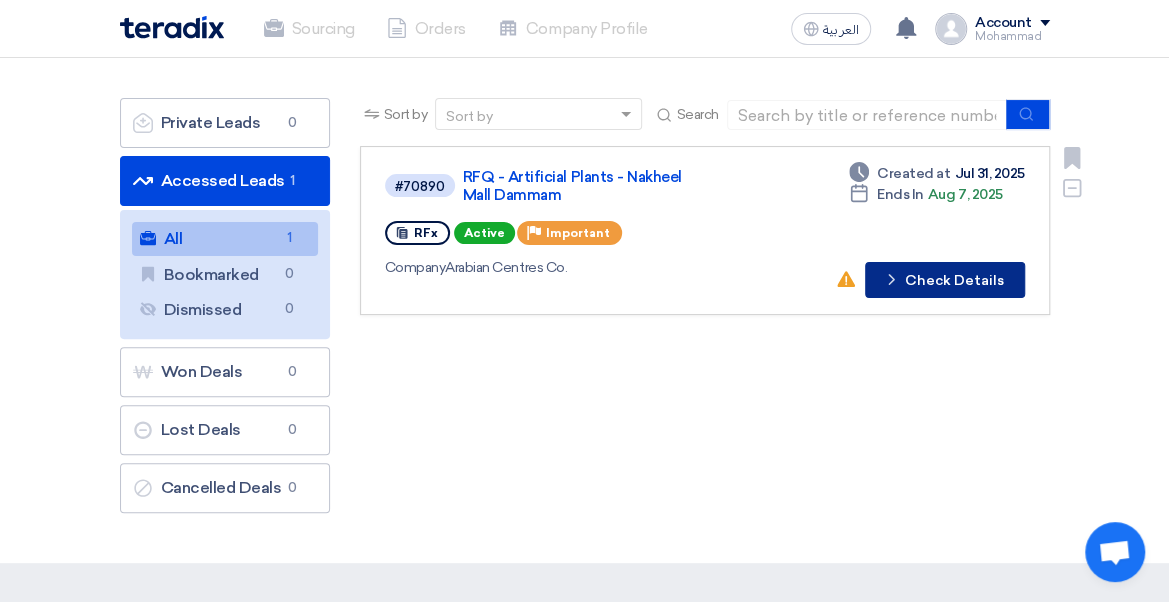 click on "Check details
Check Details" 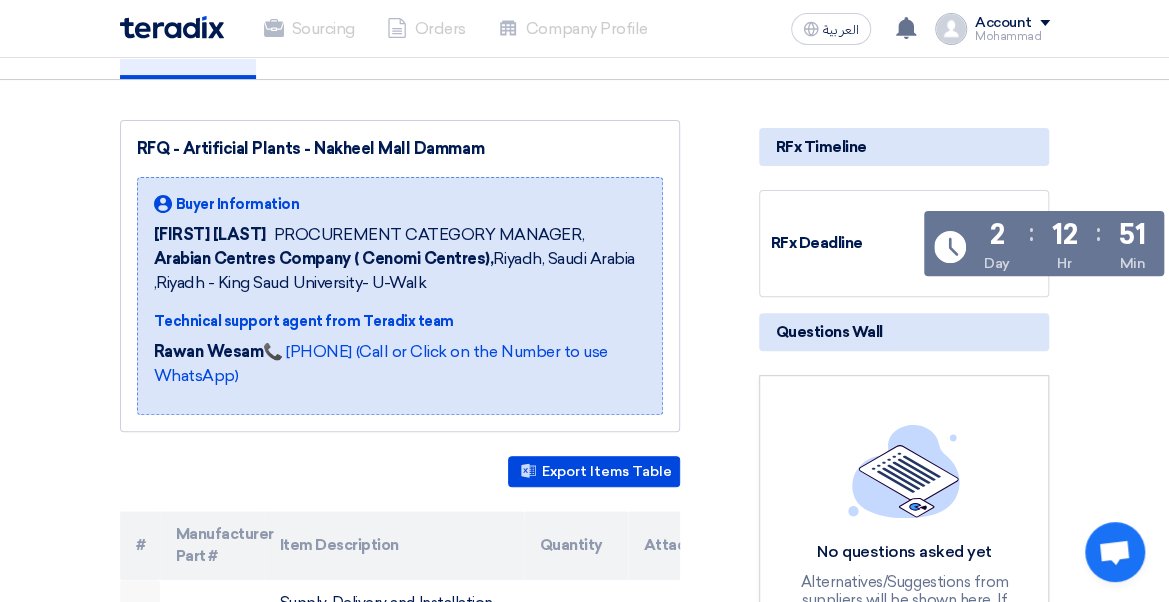 scroll, scrollTop: 200, scrollLeft: 0, axis: vertical 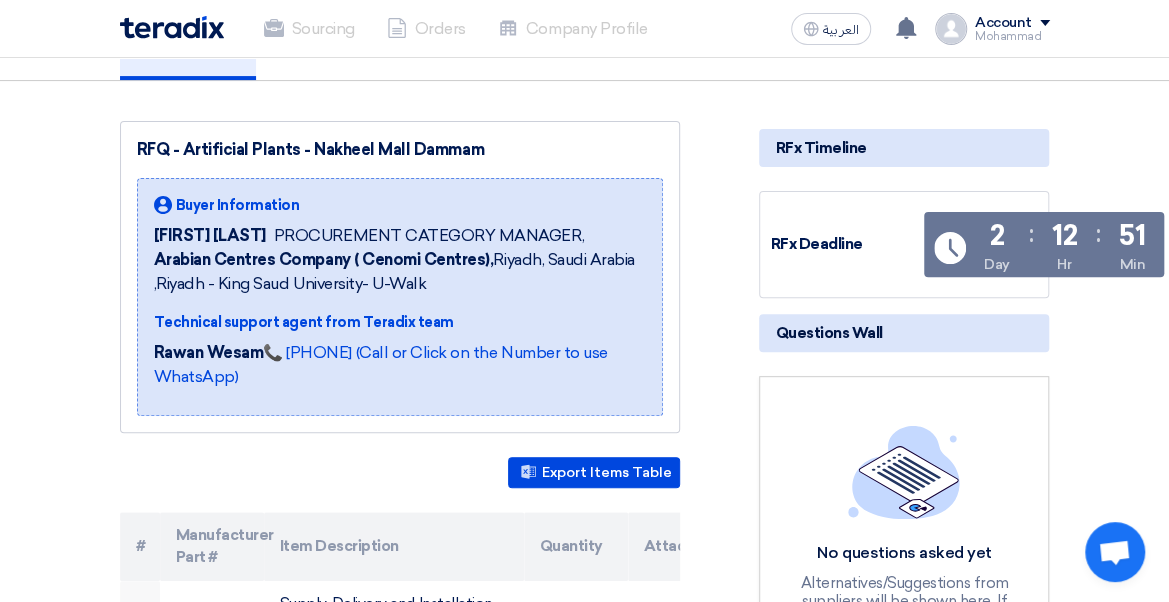 click on "RFx Deadline" 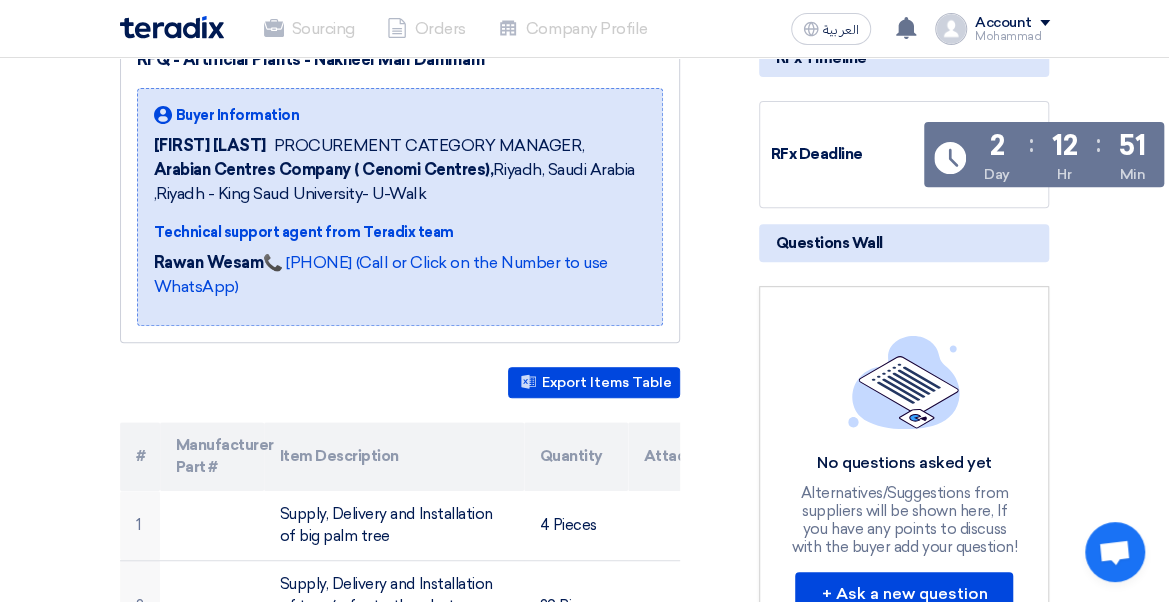 scroll, scrollTop: 400, scrollLeft: 0, axis: vertical 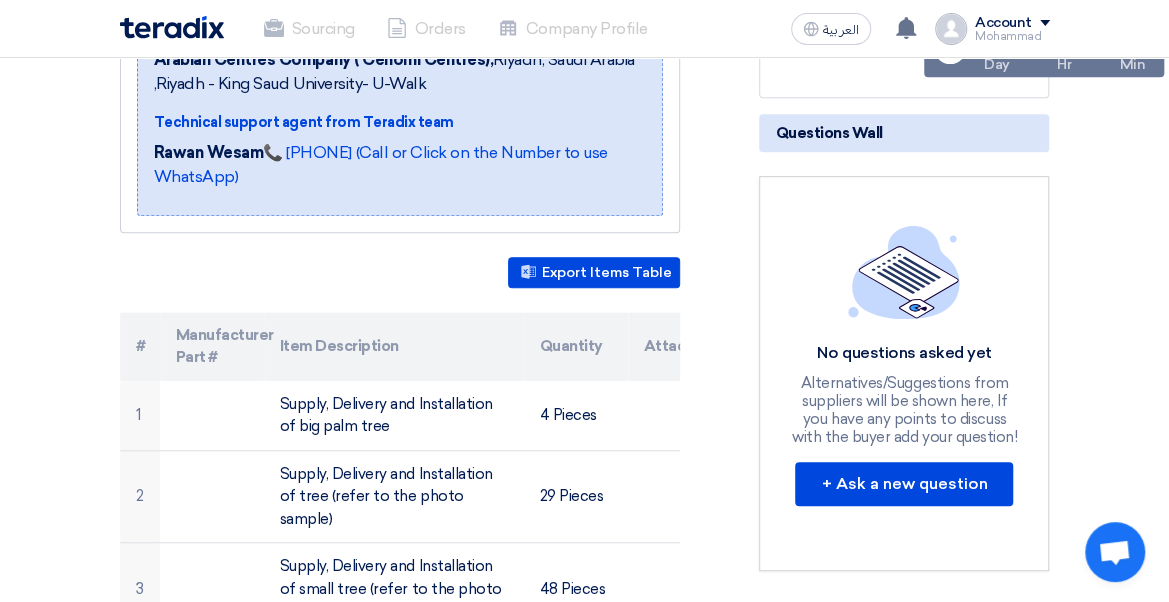 click on "No questions asked yet
Alternatives/Suggestions from suppliers will be shown here, If you have any points to discuss with the buyer add your question!
+ Ask a new question" 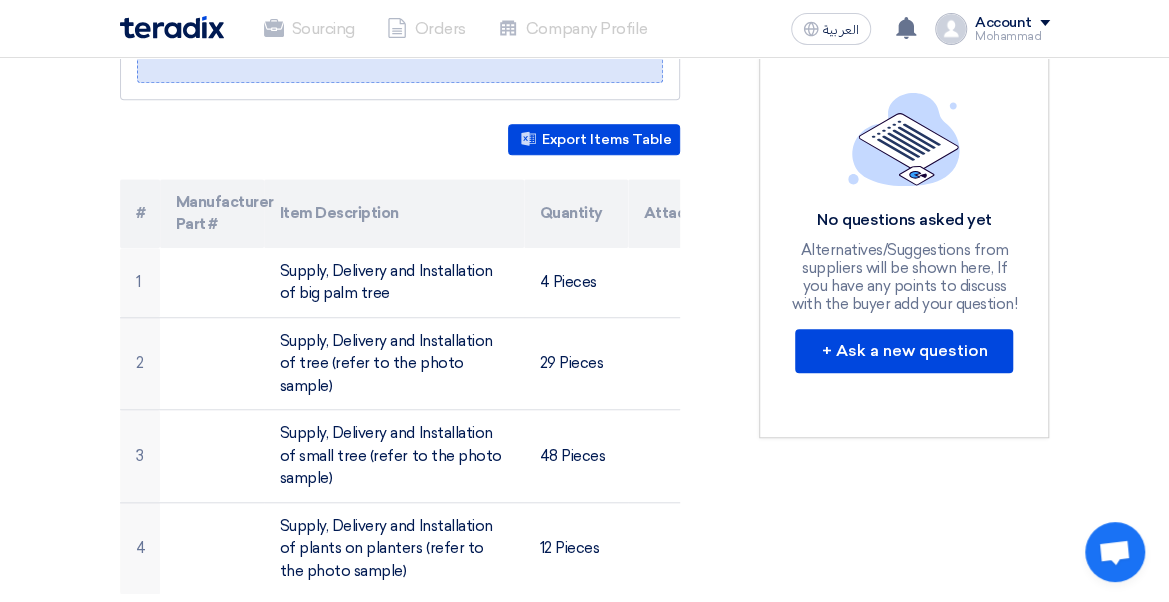 scroll, scrollTop: 200, scrollLeft: 0, axis: vertical 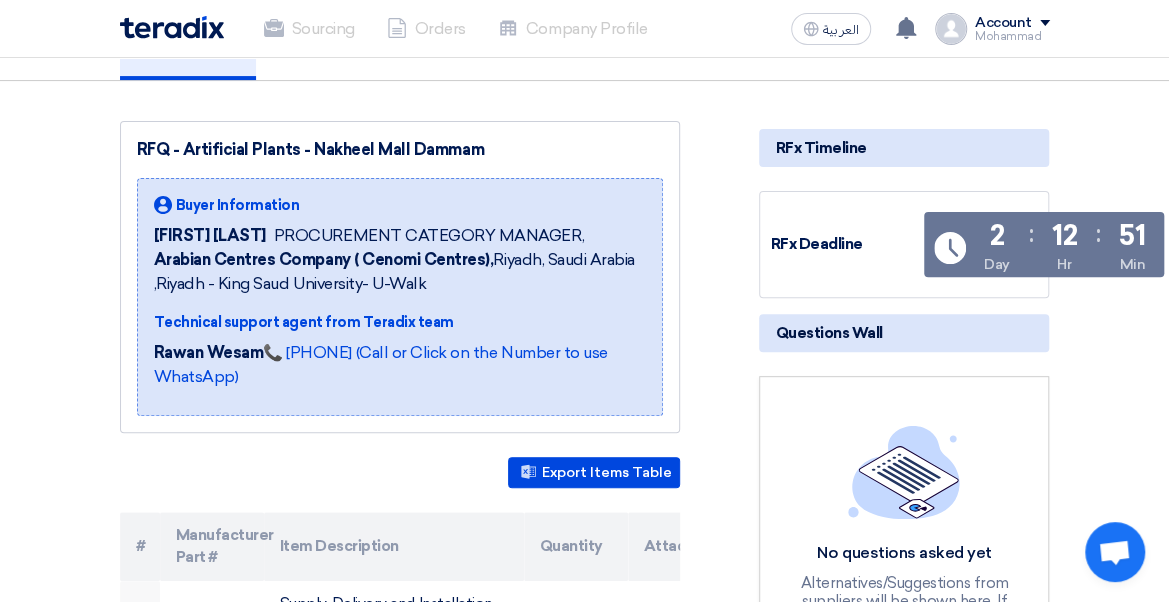 click on "Questions Wall" 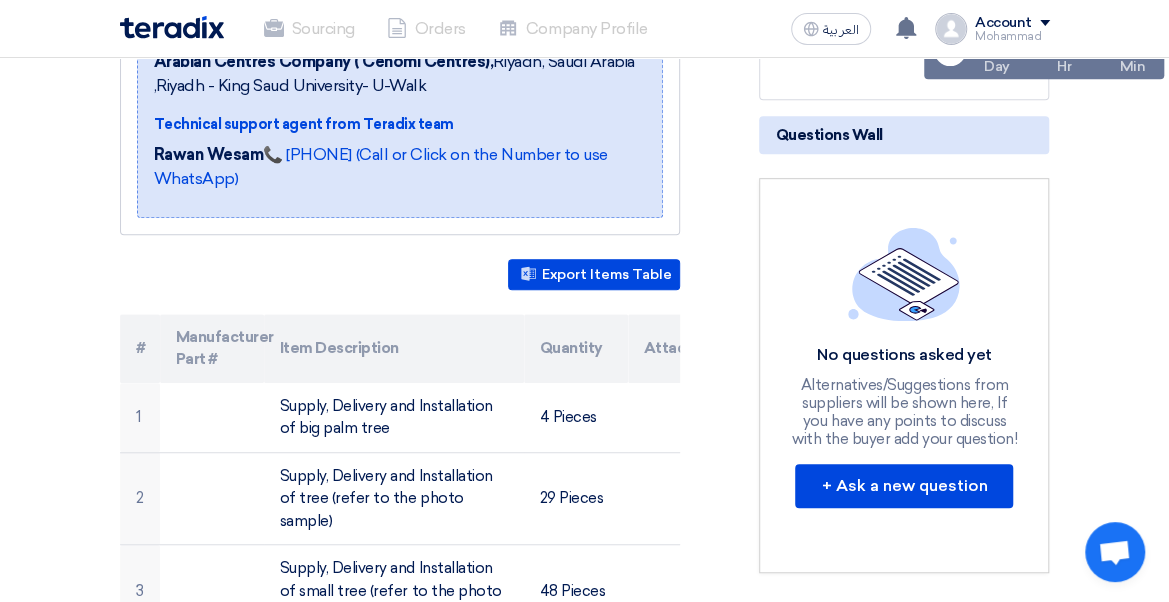 scroll, scrollTop: 400, scrollLeft: 0, axis: vertical 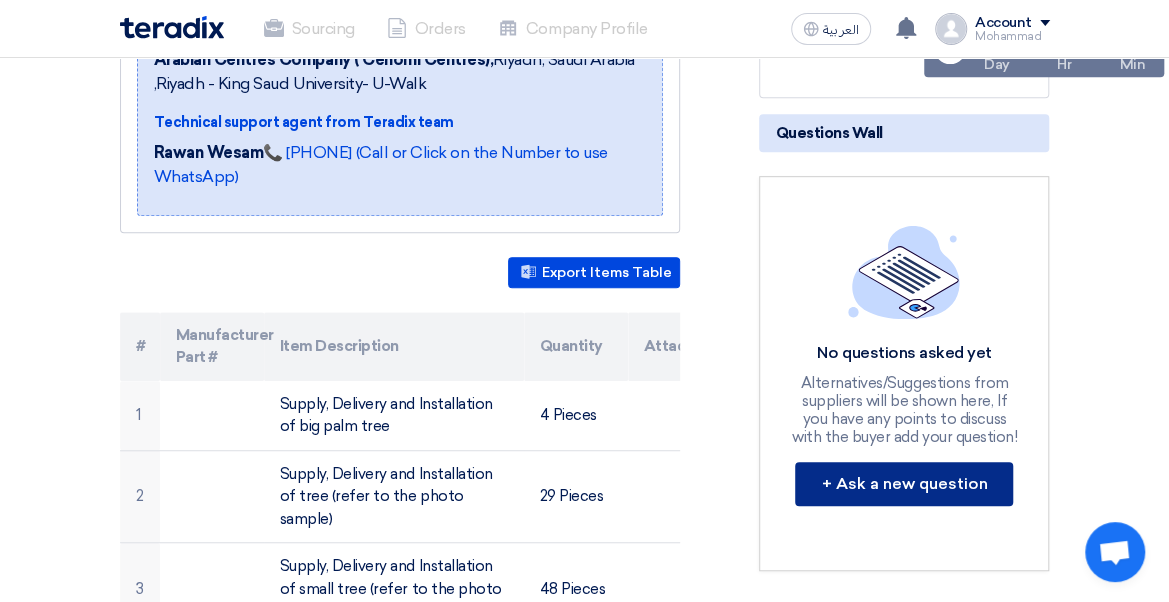 click on "+ Ask a new question" 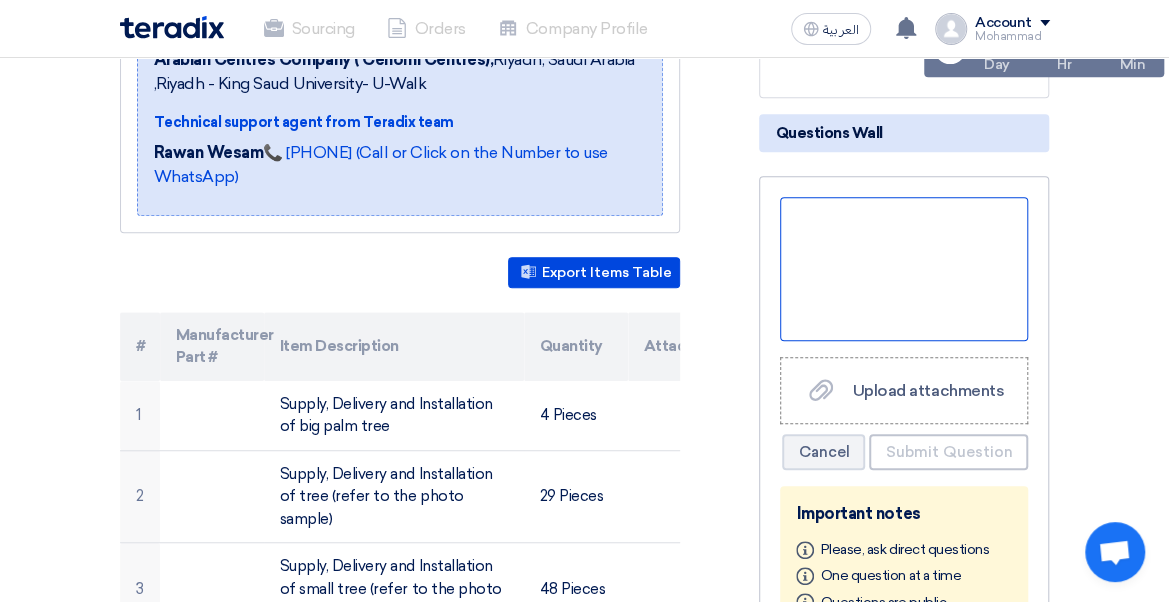 click 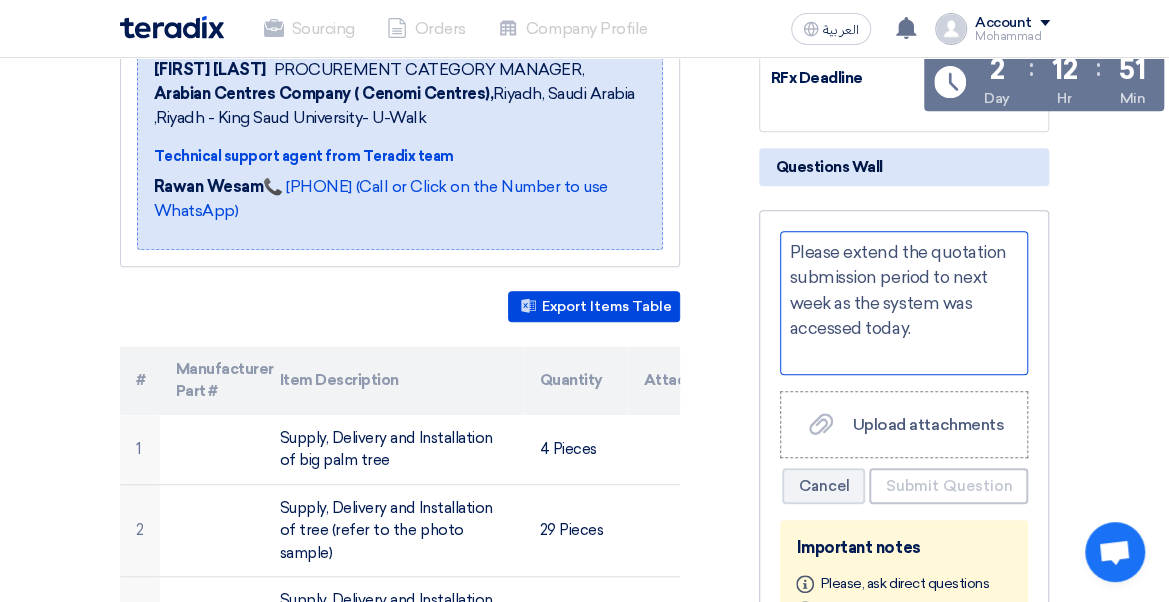 scroll, scrollTop: 400, scrollLeft: 0, axis: vertical 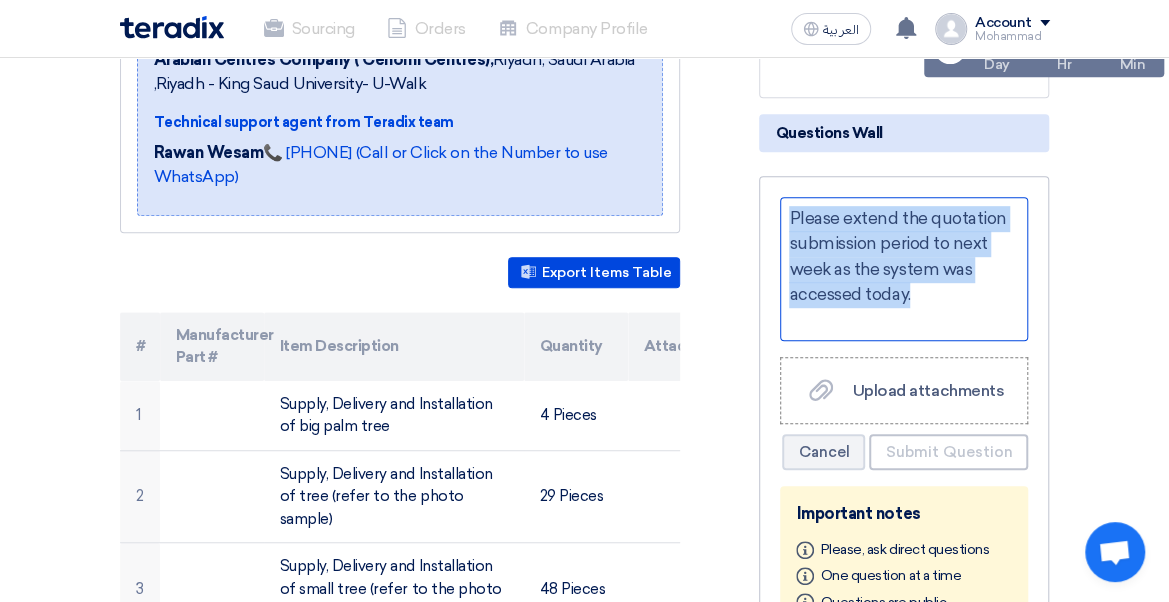 drag, startPoint x: 935, startPoint y: 297, endPoint x: 788, endPoint y: 210, distance: 170.81569 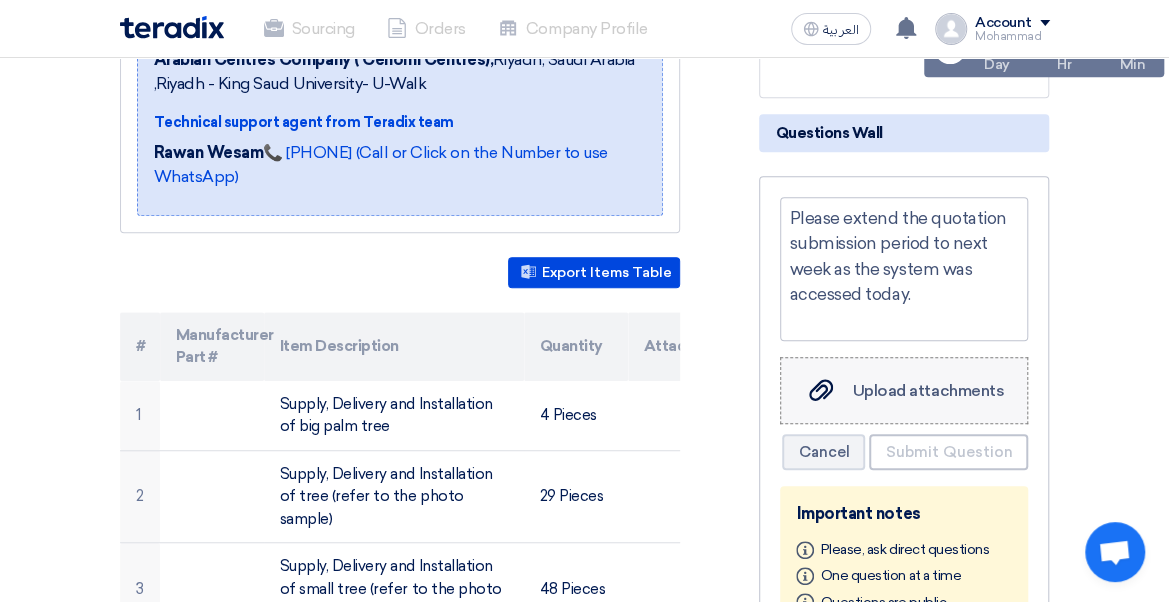 click on "Upload attachments
Upload attachments" 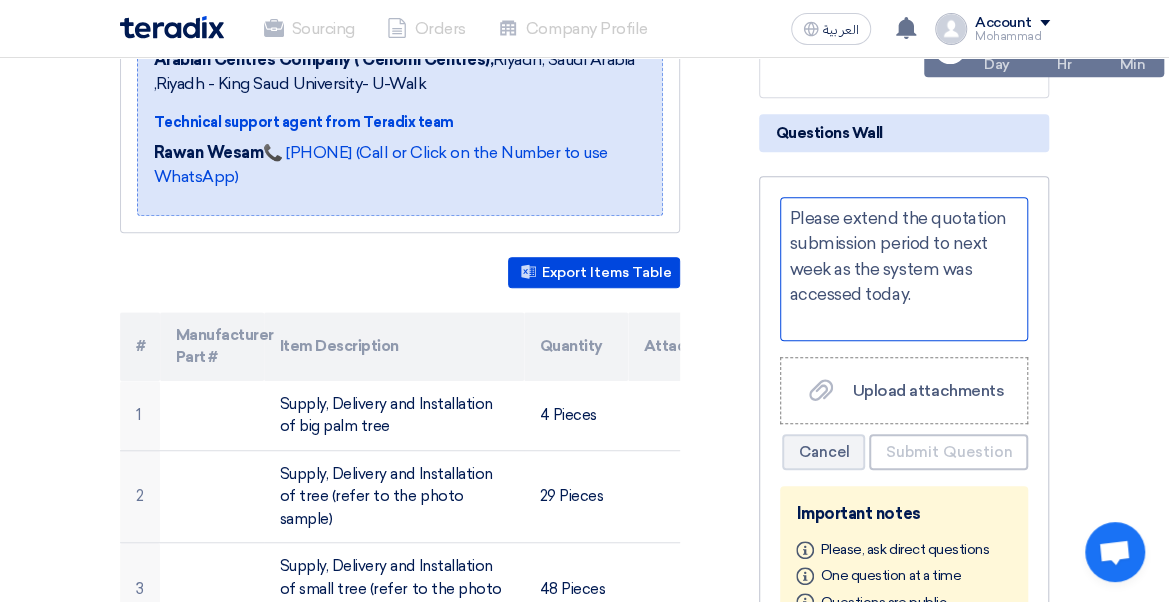 click on "Please extend the quotation submission period to next week as the system was accessed today." 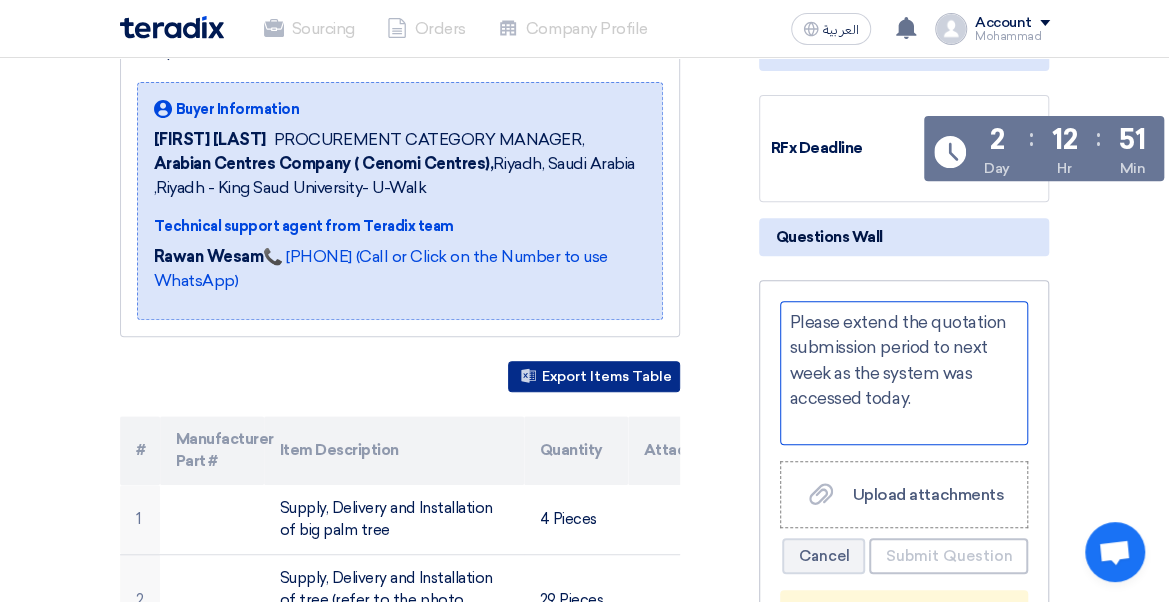 scroll, scrollTop: 200, scrollLeft: 0, axis: vertical 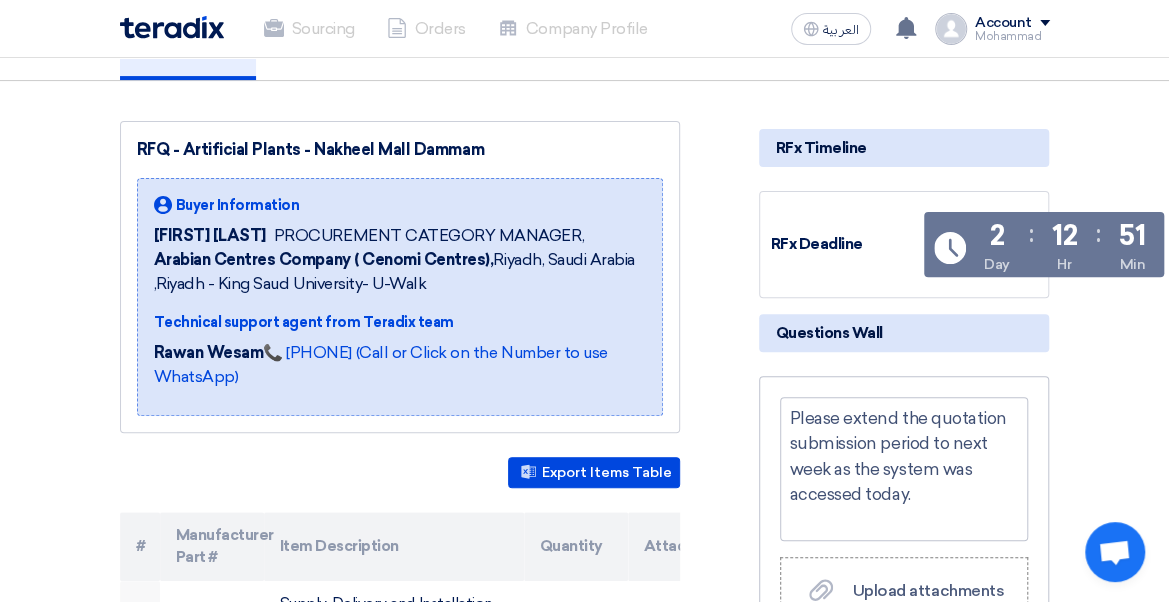 click on "Questions Wall" 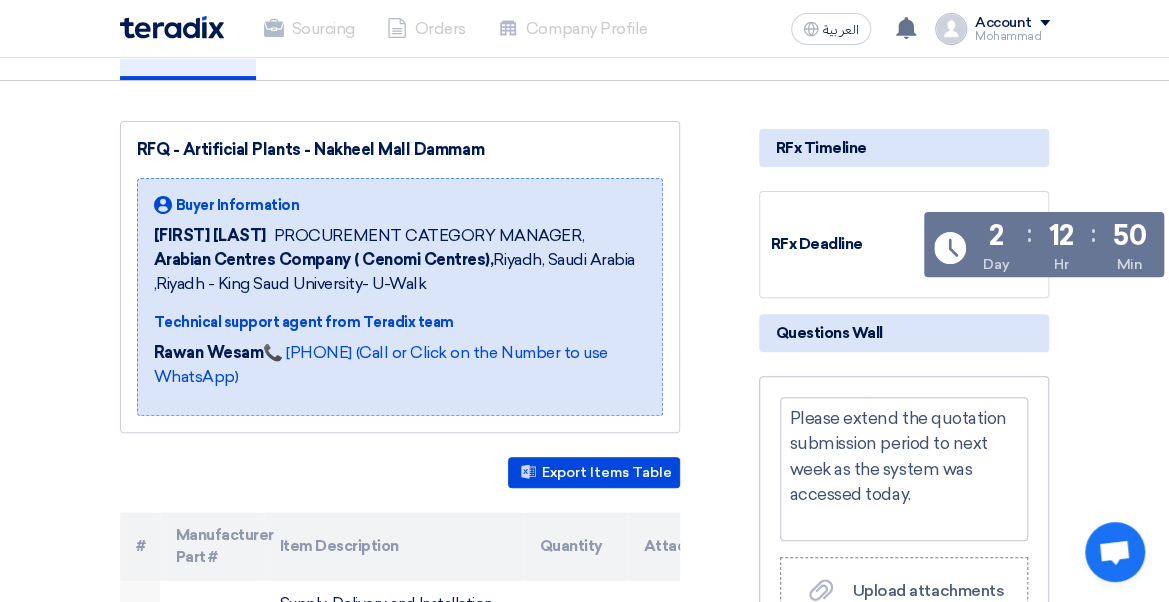 click on "RFx Deadline
Time Remaining
2
Day
:
12
Hr
:
50
Min" 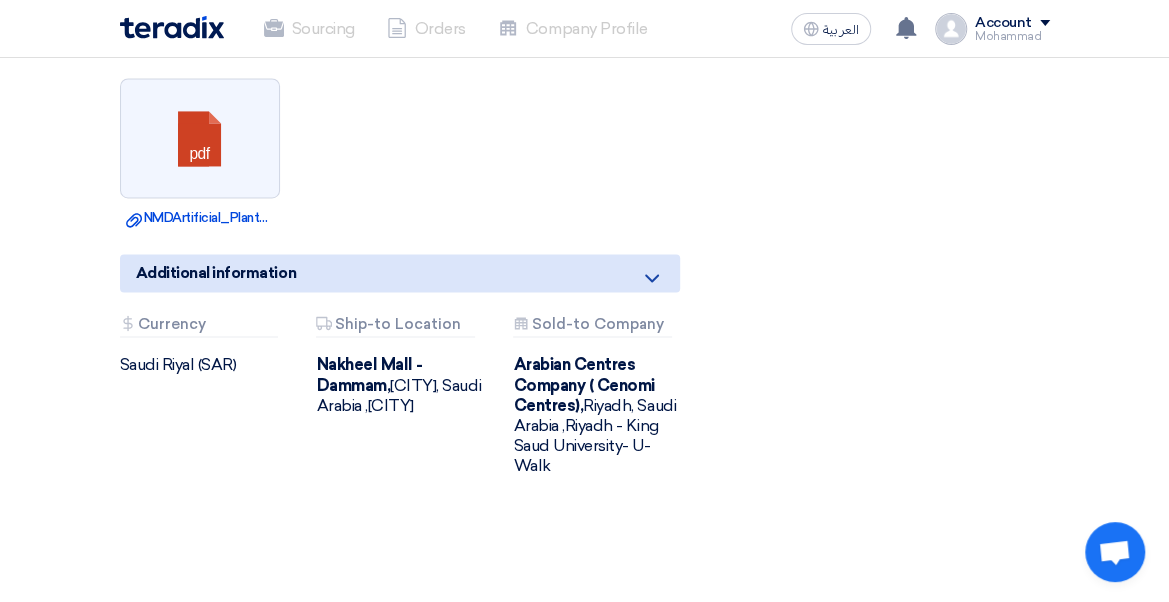 scroll, scrollTop: 1400, scrollLeft: 0, axis: vertical 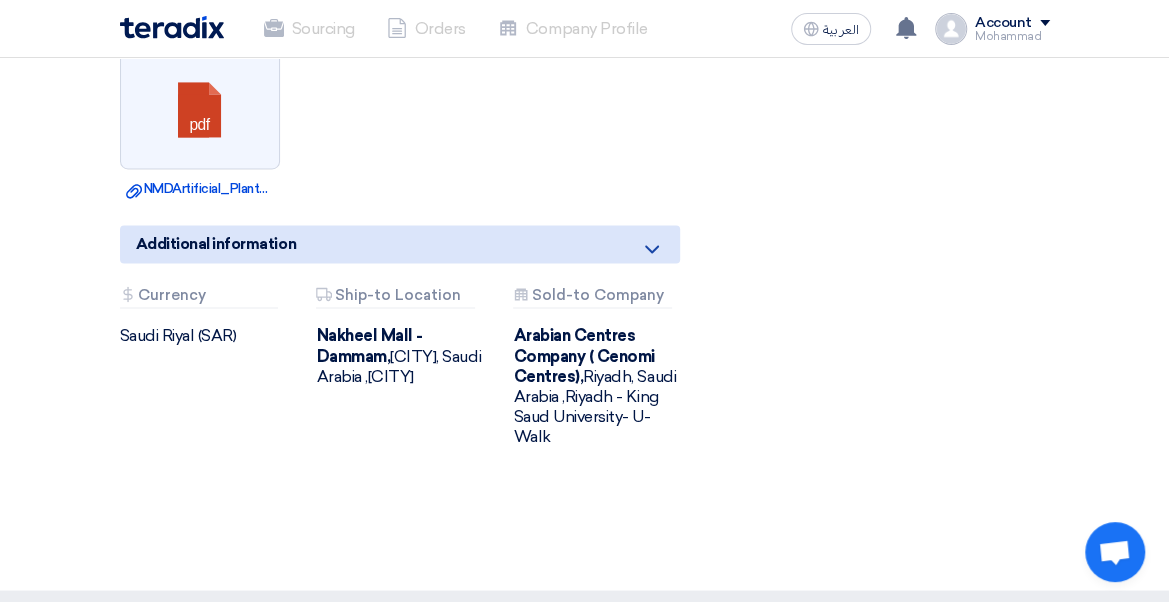 click on "Additional information" 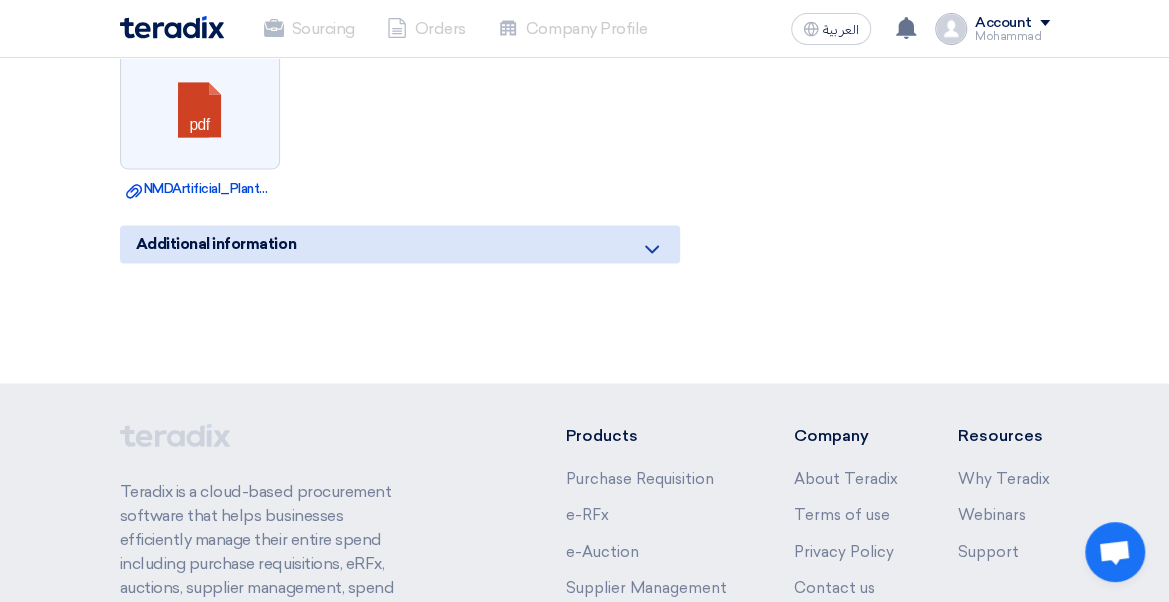 click on "Additional information" 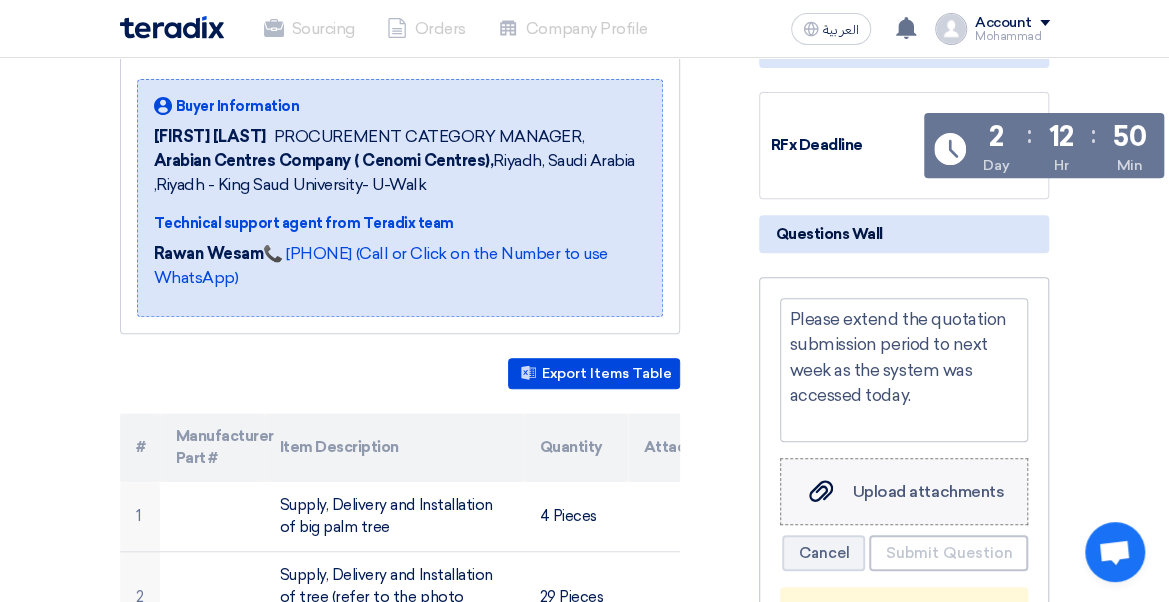 scroll, scrollTop: 300, scrollLeft: 0, axis: vertical 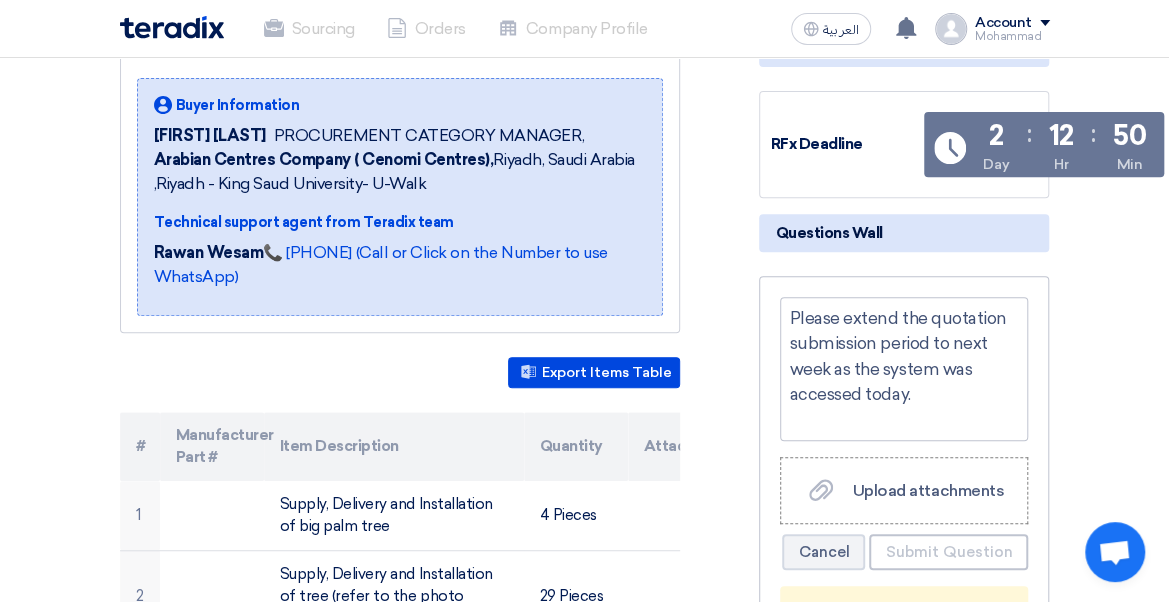 click at bounding box center (1114, 554) 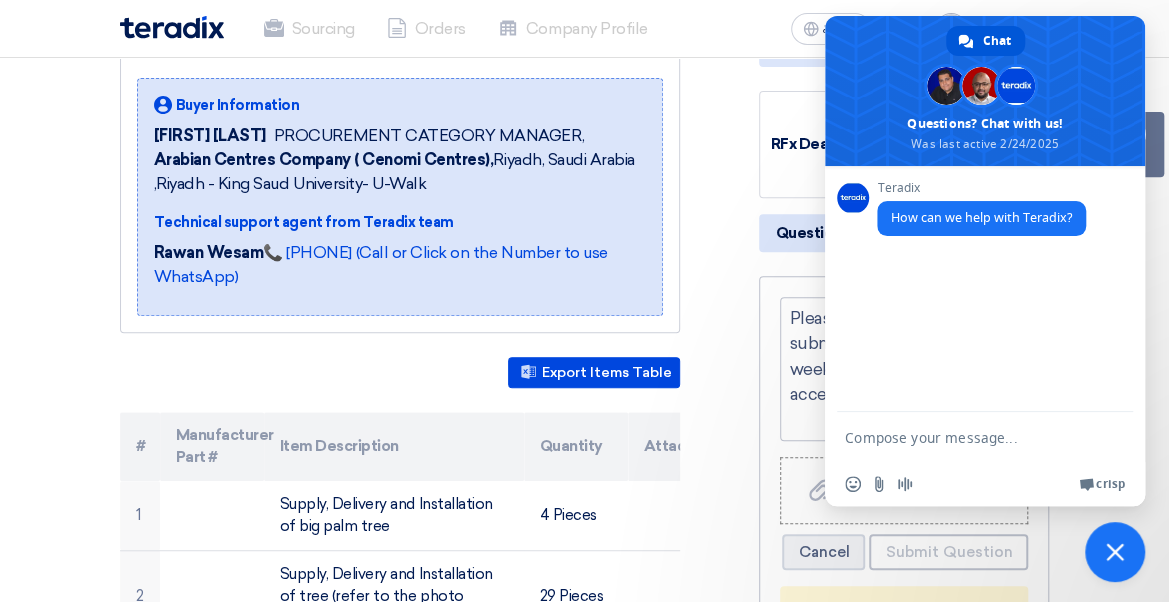 click at bounding box center [965, 437] 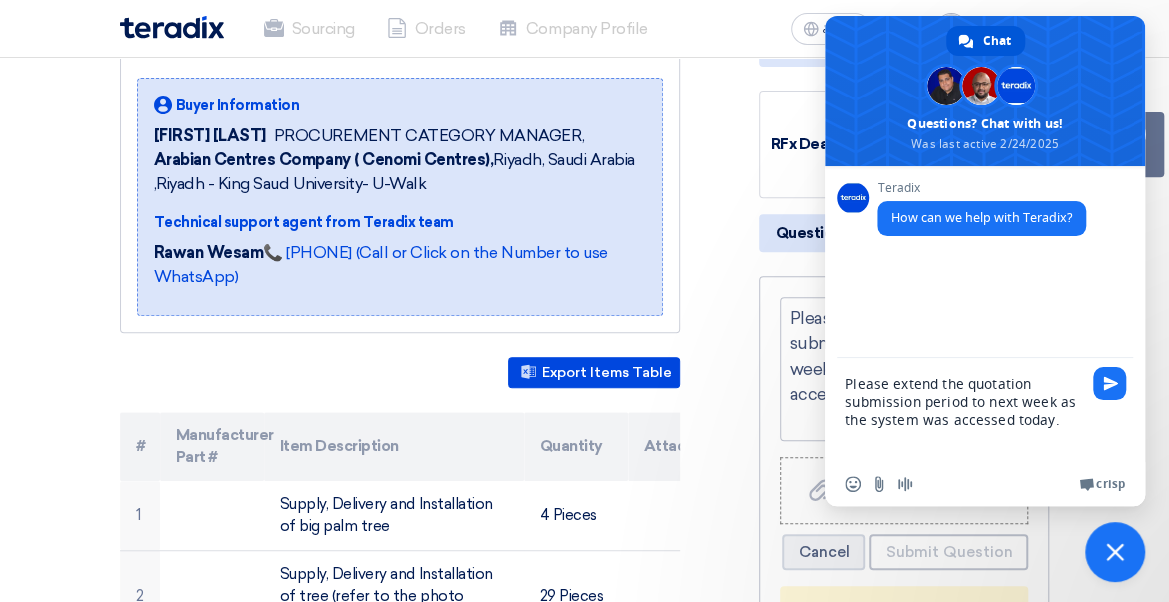 scroll, scrollTop: 0, scrollLeft: 0, axis: both 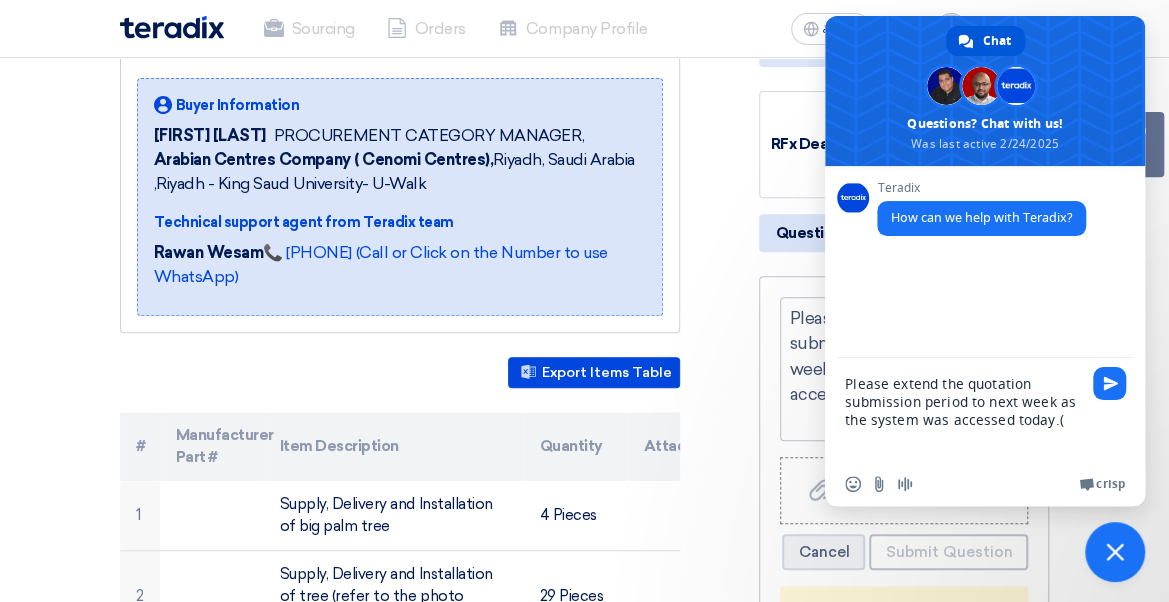 paste on "How can I submit this request?" 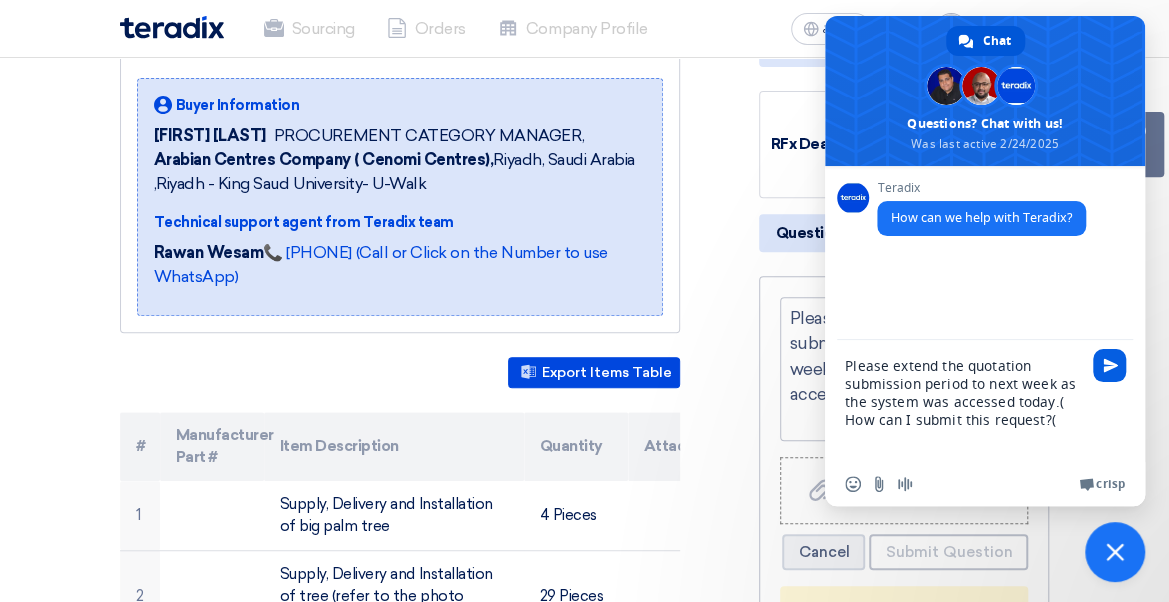 type on "Please extend the quotation submission period to next week as the system was accessed today.( How can I submit this request?(" 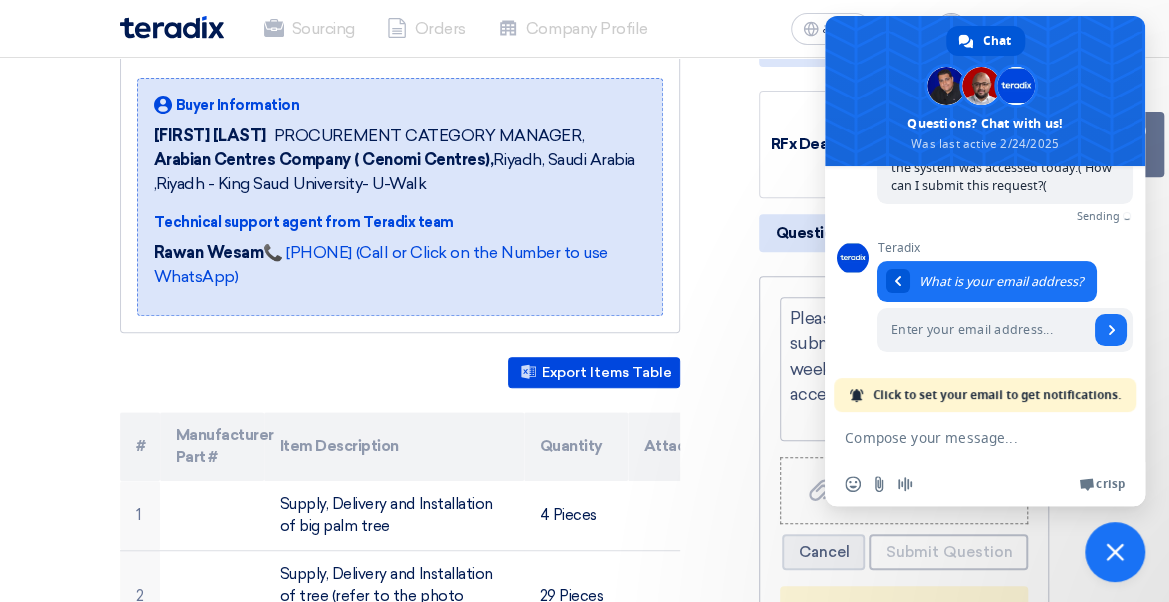 scroll, scrollTop: 152, scrollLeft: 0, axis: vertical 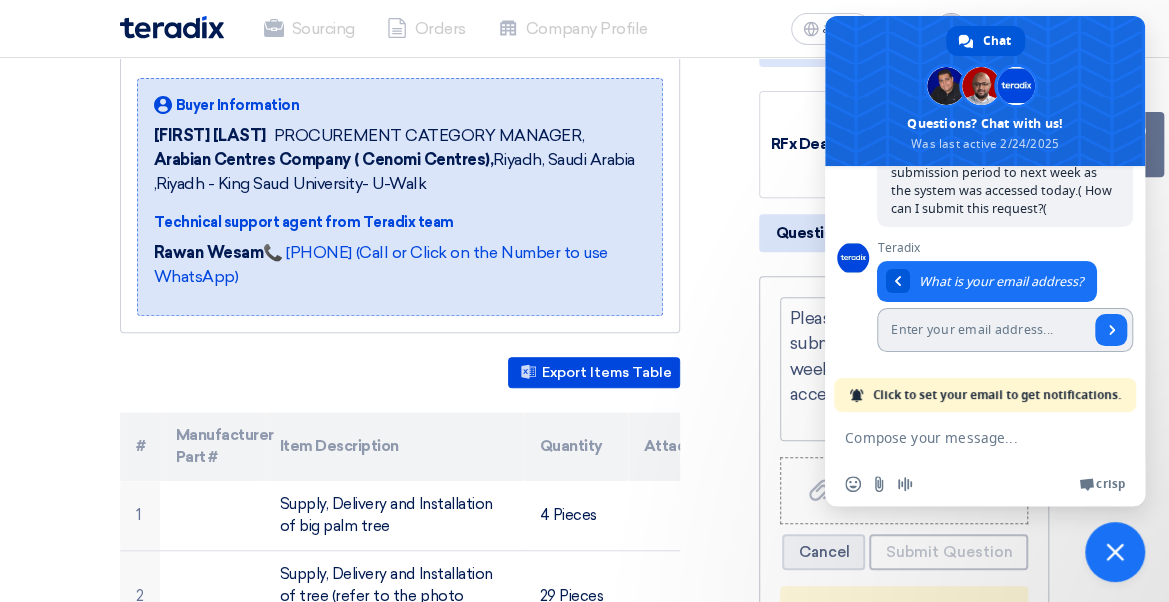 click at bounding box center (983, 330) 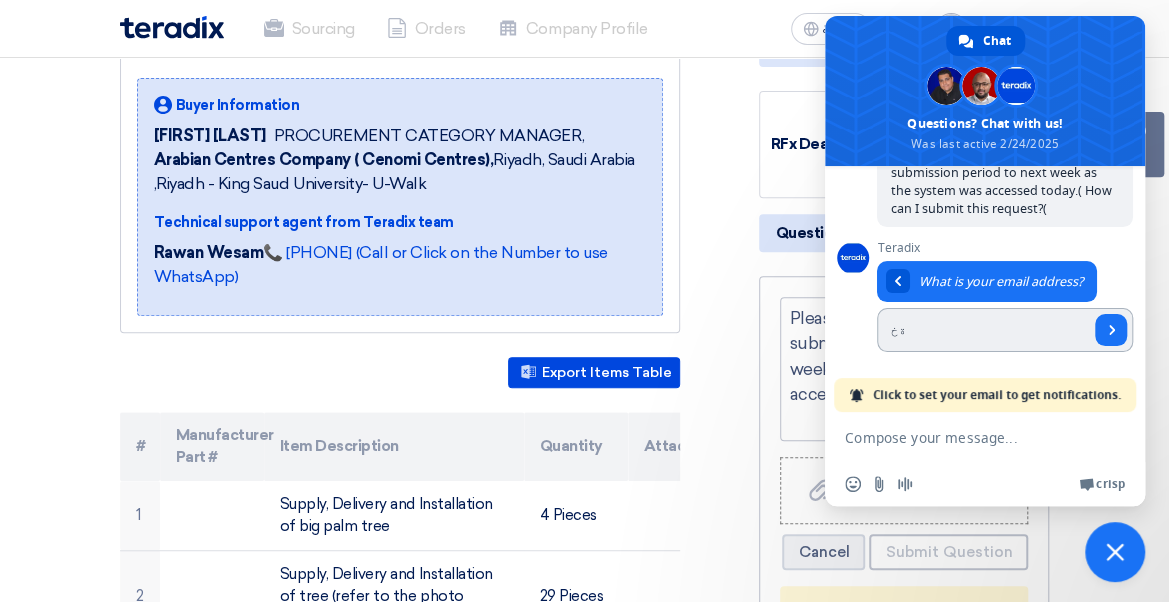 type on "ة" 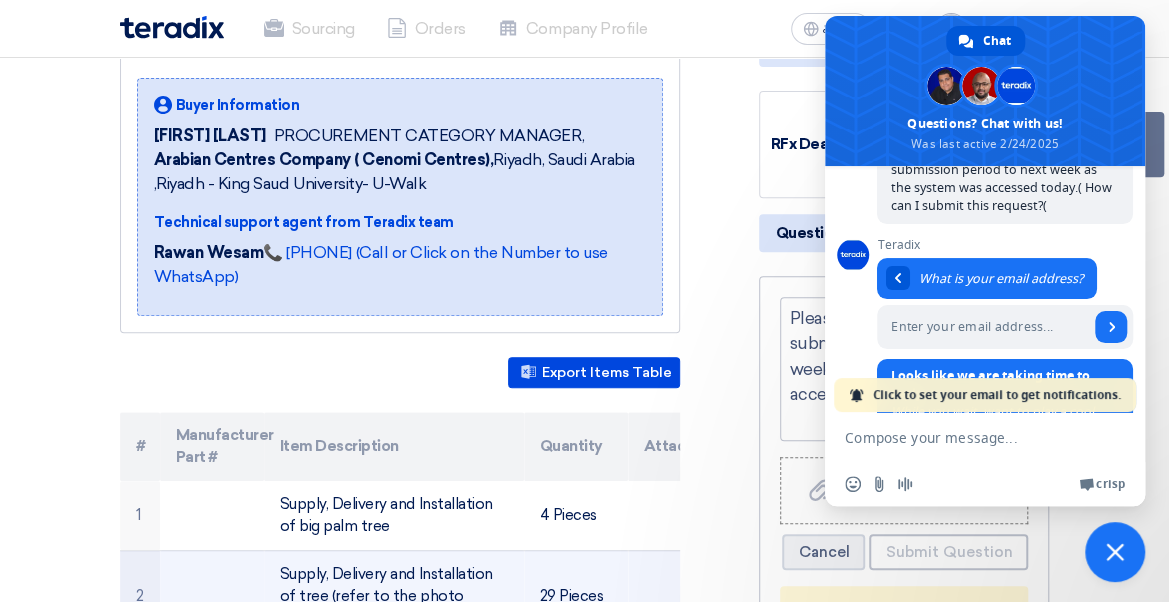scroll, scrollTop: 292, scrollLeft: 0, axis: vertical 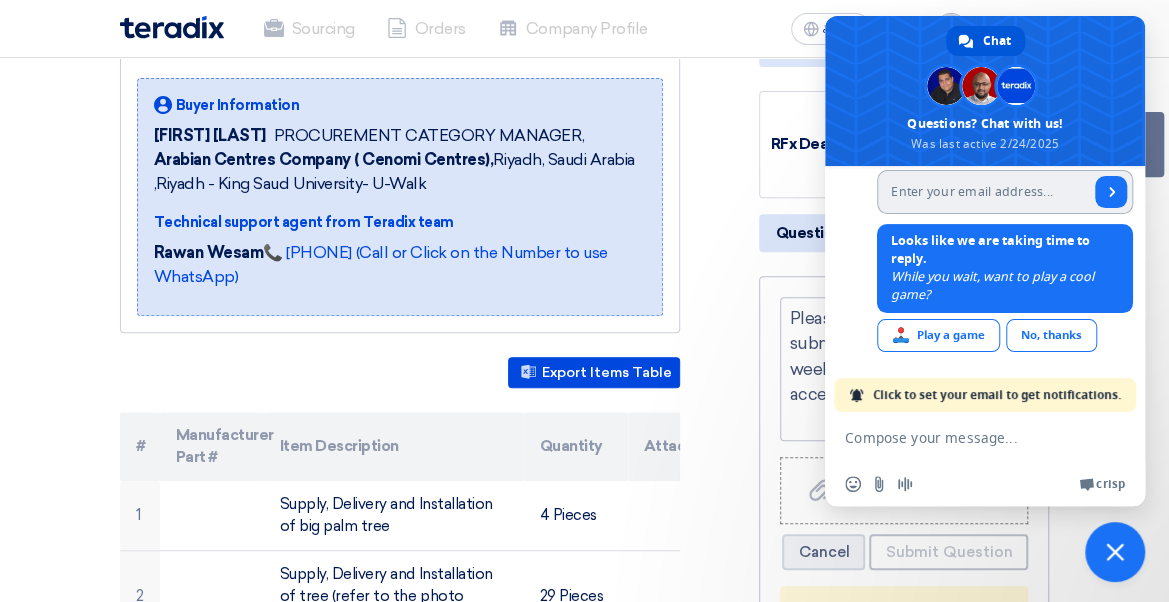 click at bounding box center (983, 192) 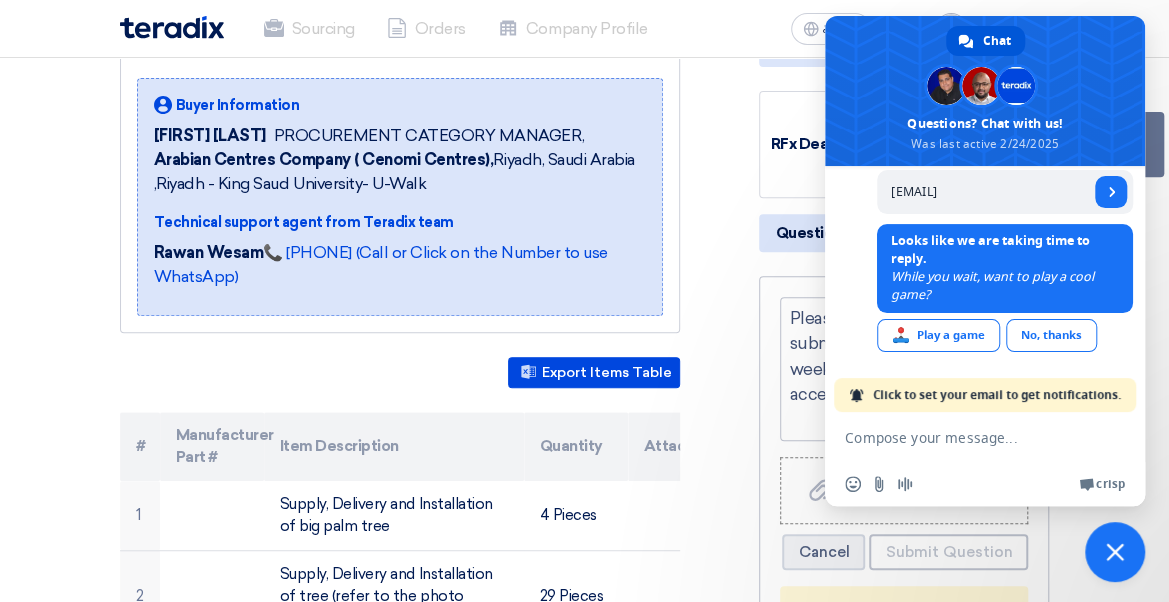 scroll, scrollTop: 0, scrollLeft: 40, axis: horizontal 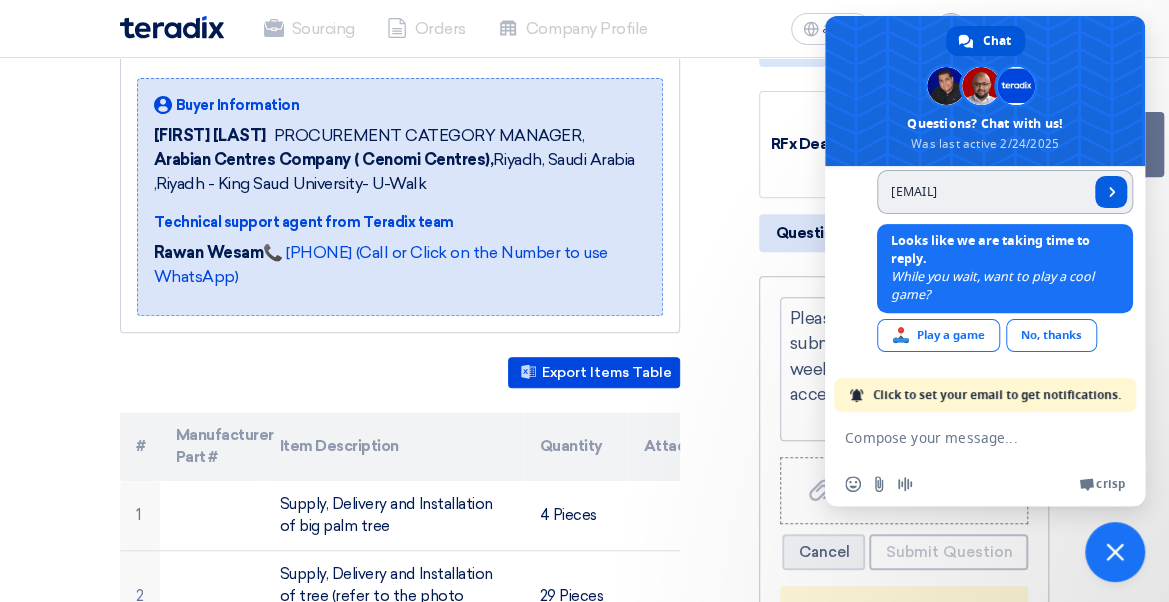 type on "[EMAIL]" 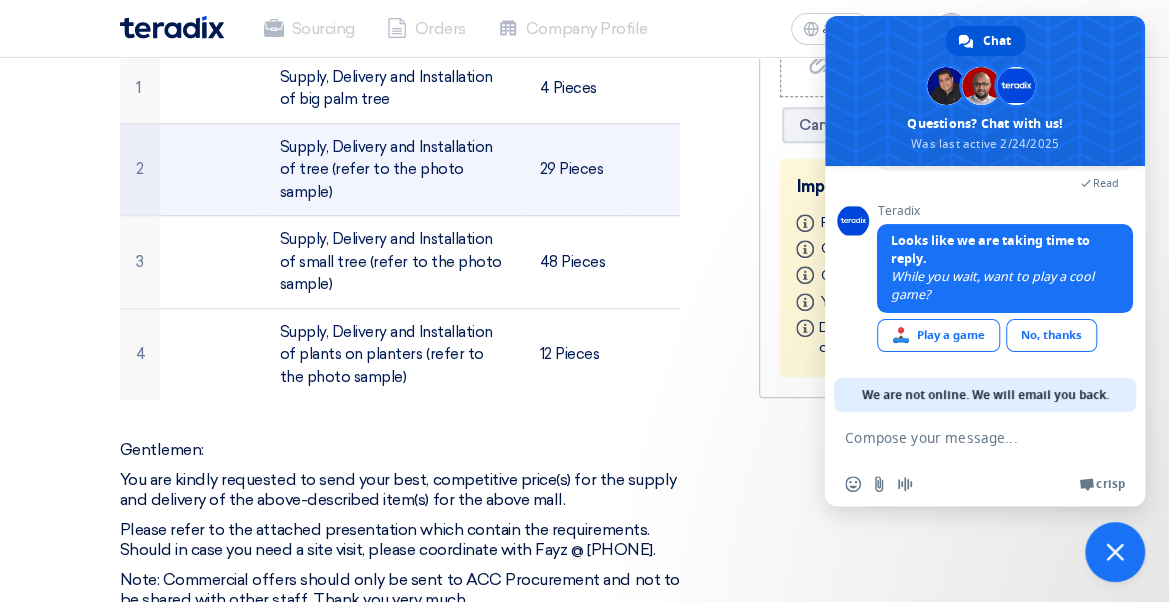 scroll, scrollTop: 700, scrollLeft: 0, axis: vertical 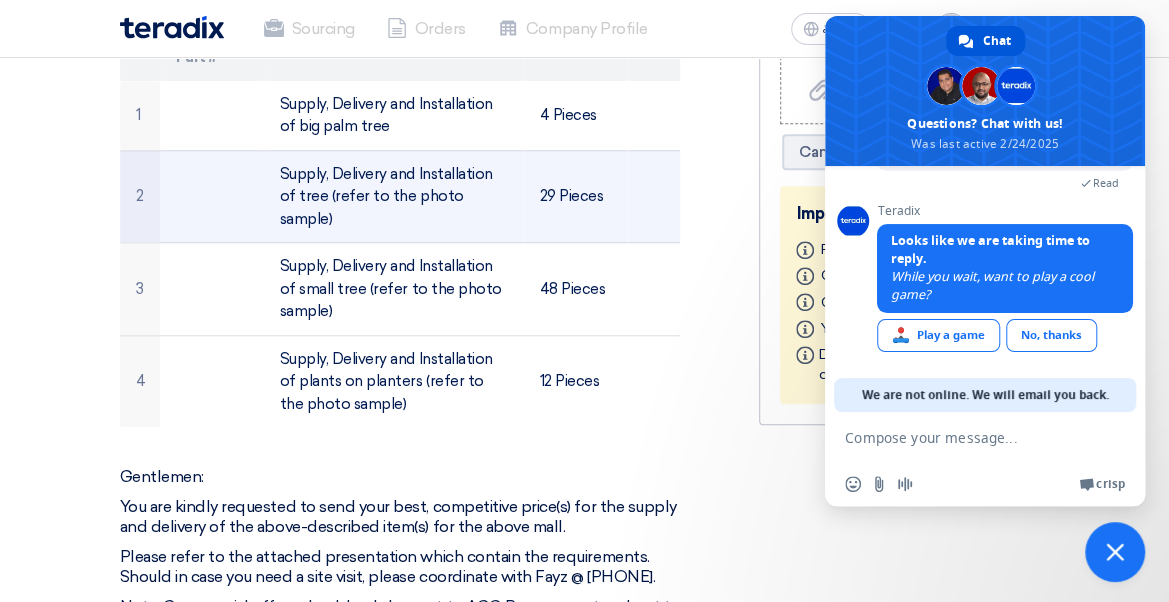 click on "Supply, Delivery and Installation of tree (refer to the photo sample)" 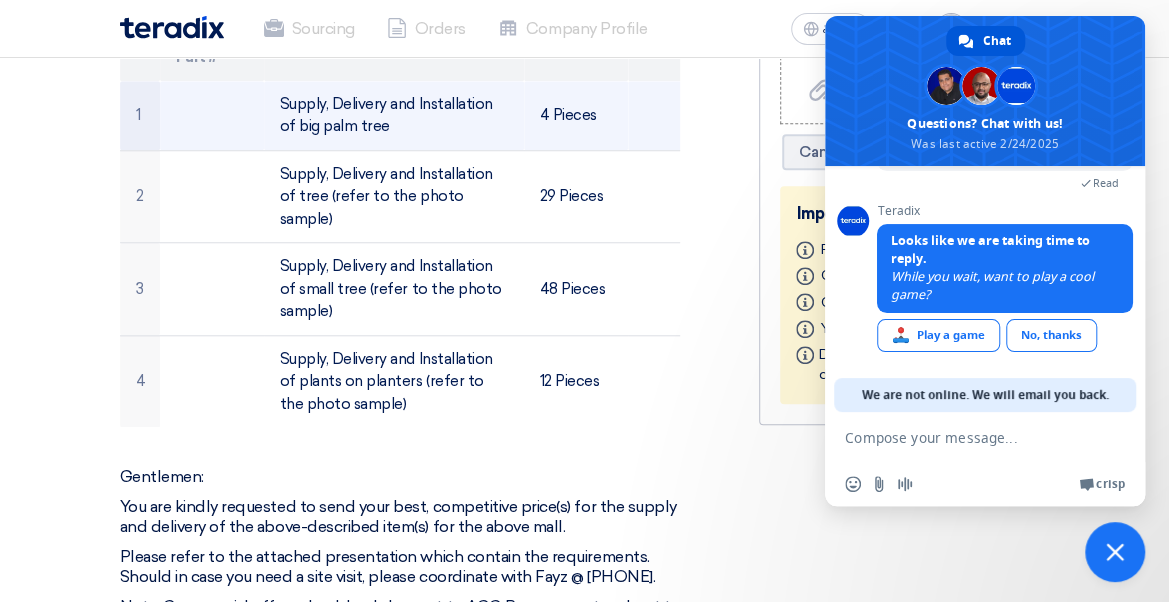 click on "Supply, Delivery and Installation of big palm tree" 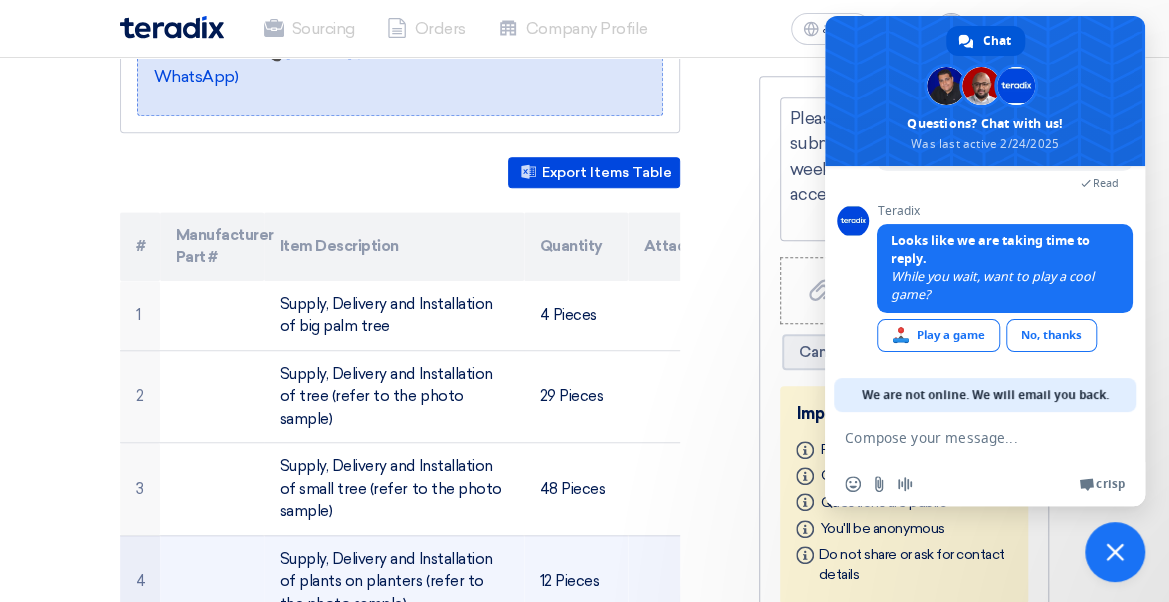 scroll, scrollTop: 200, scrollLeft: 0, axis: vertical 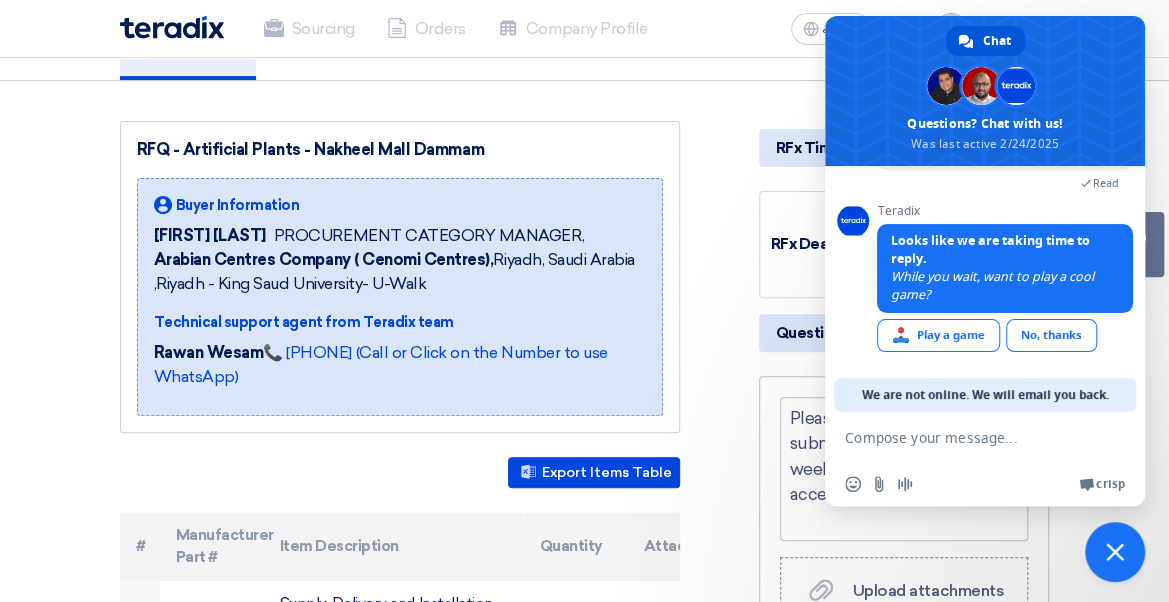 click at bounding box center [1115, 552] 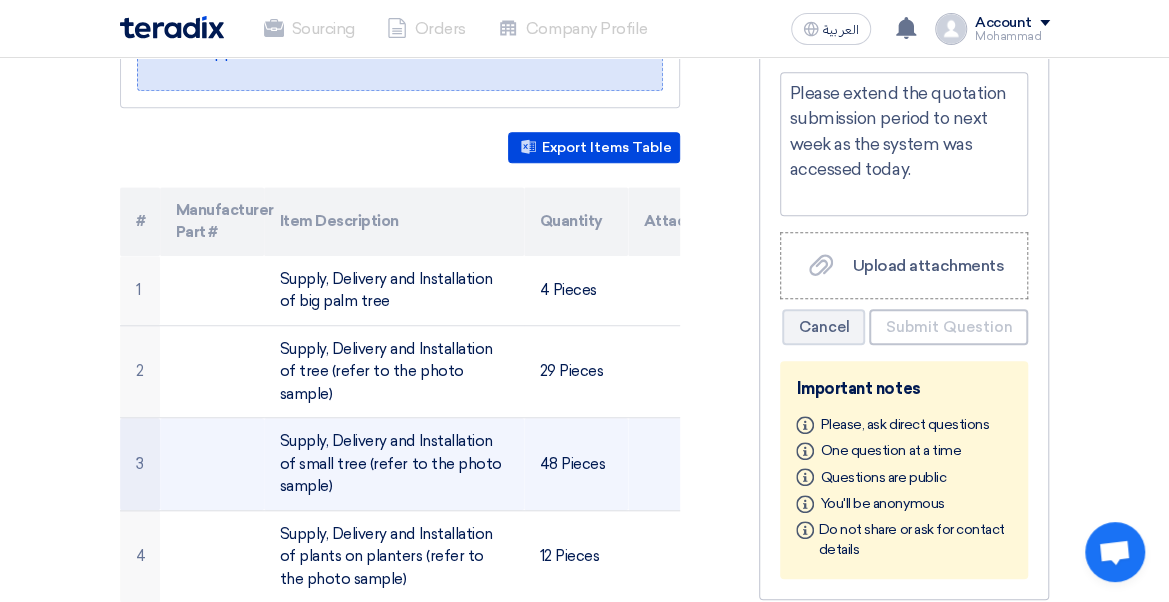 scroll, scrollTop: 400, scrollLeft: 0, axis: vertical 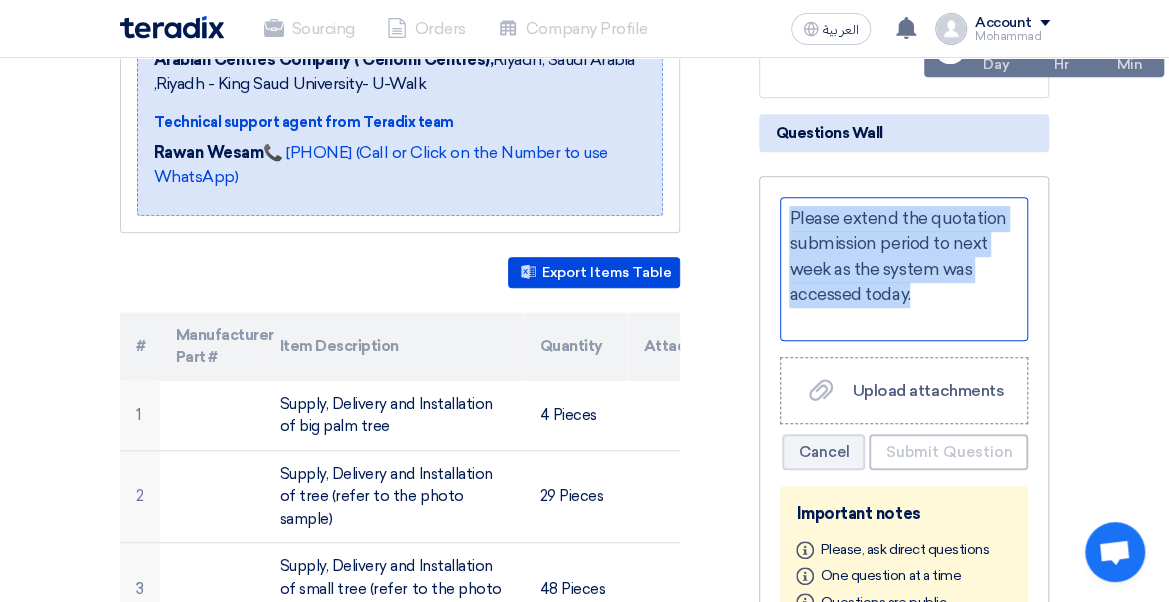 drag, startPoint x: 930, startPoint y: 303, endPoint x: 784, endPoint y: 208, distance: 174.18668 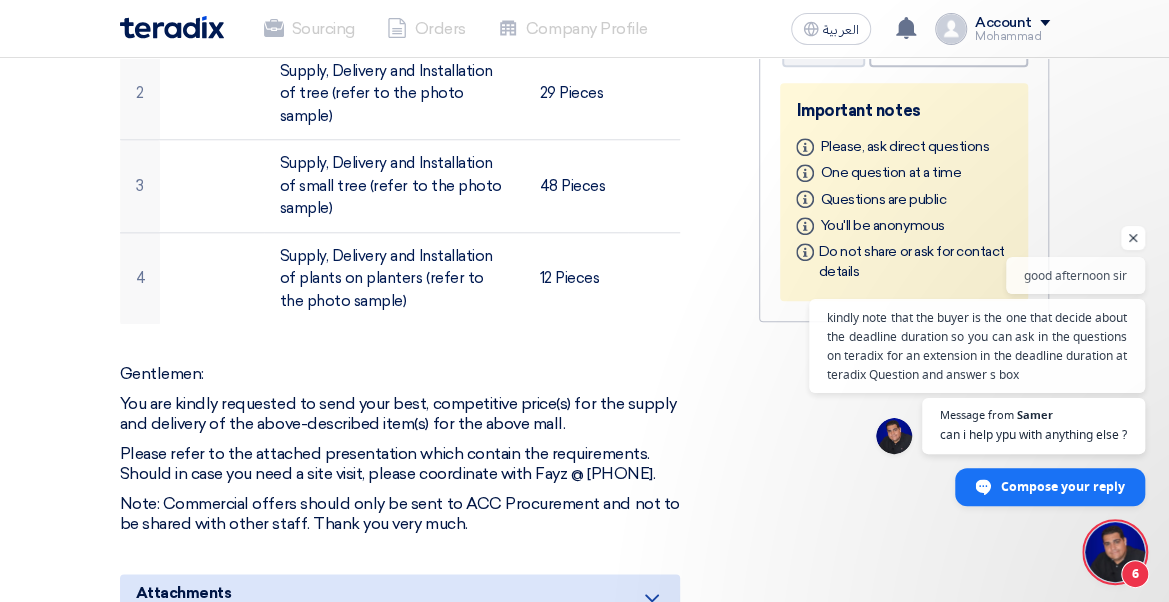 scroll, scrollTop: 800, scrollLeft: 0, axis: vertical 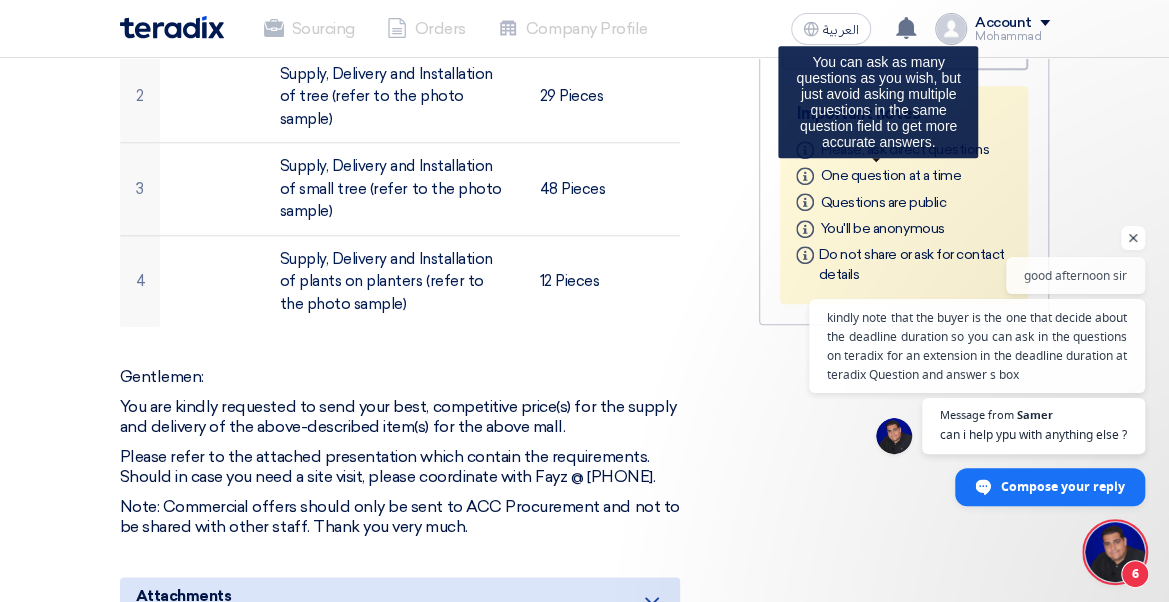 click on "Info" 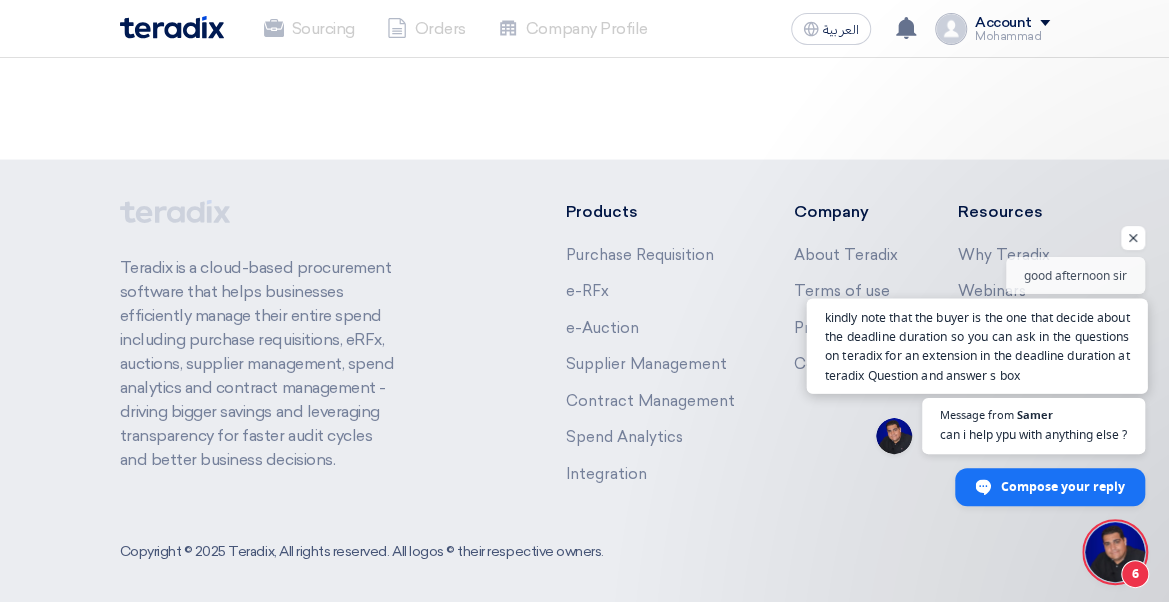 scroll, scrollTop: 1630, scrollLeft: 0, axis: vertical 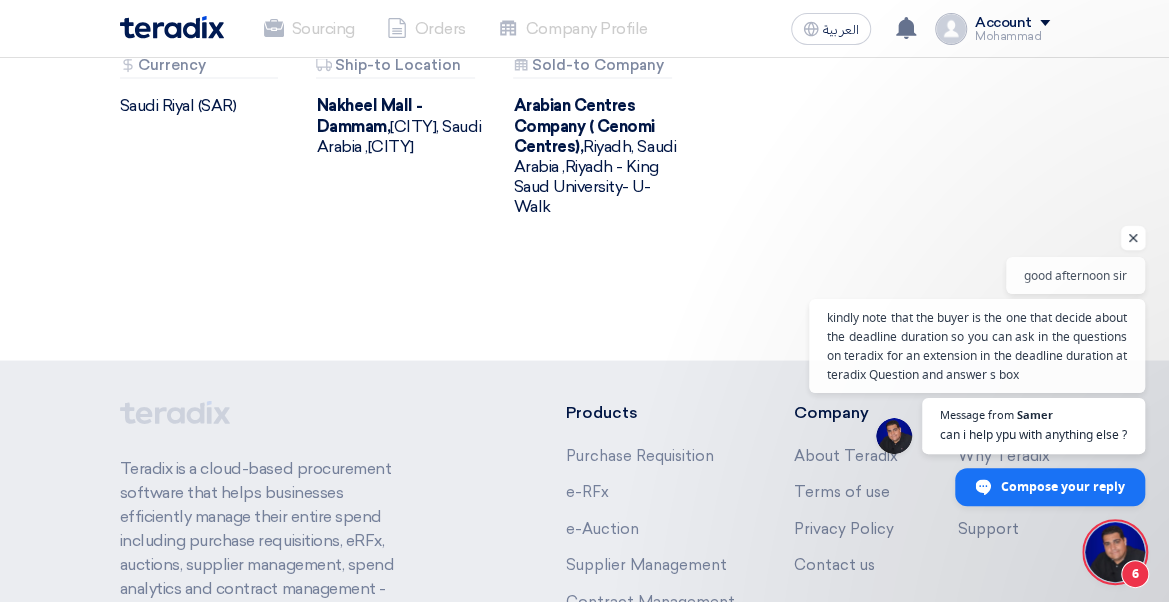 click at bounding box center [1133, 238] 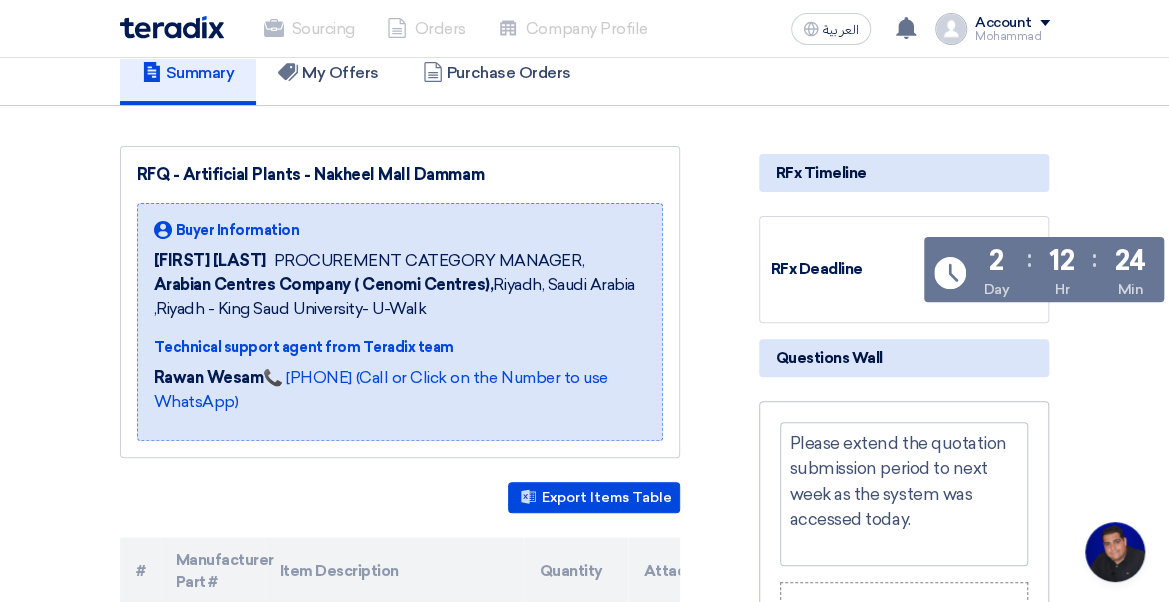 scroll, scrollTop: 200, scrollLeft: 0, axis: vertical 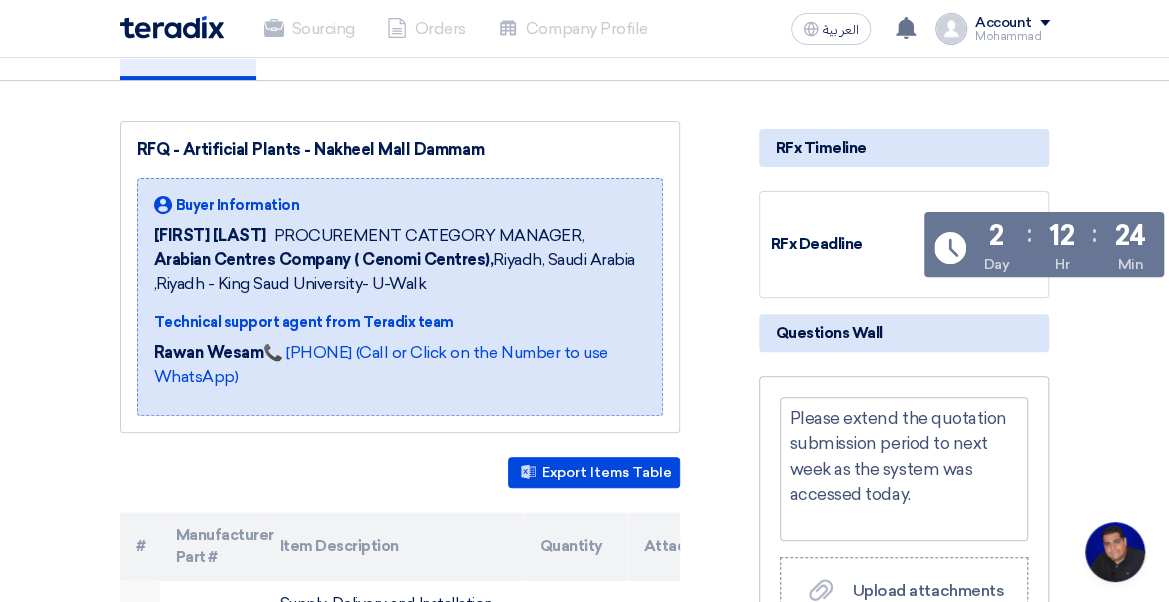 drag, startPoint x: 302, startPoint y: 233, endPoint x: 622, endPoint y: 243, distance: 320.15622 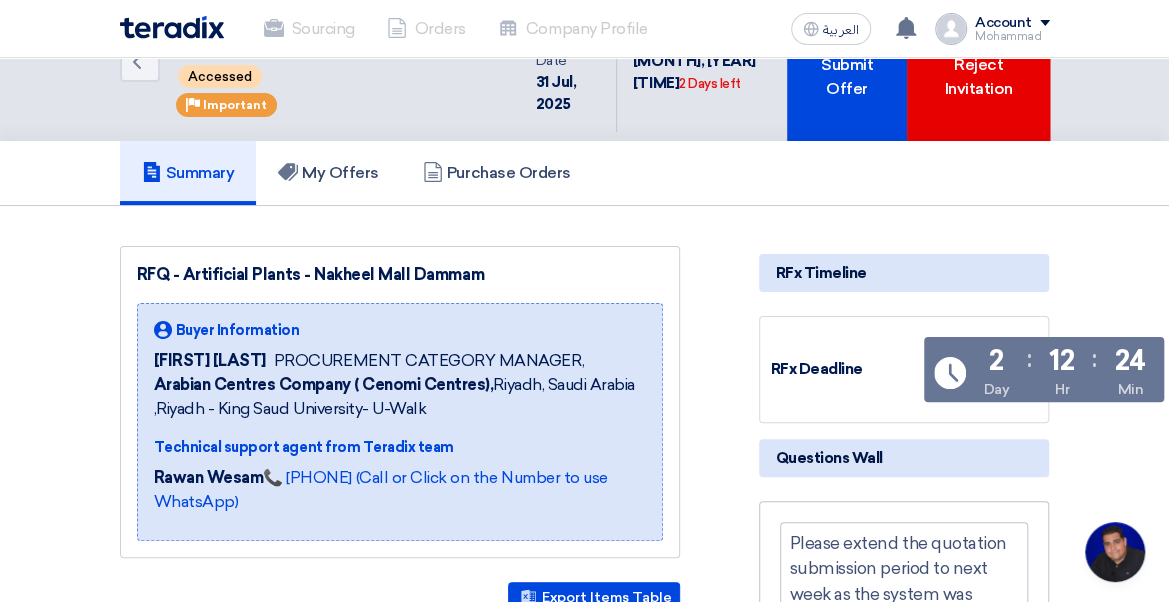 scroll, scrollTop: 0, scrollLeft: 0, axis: both 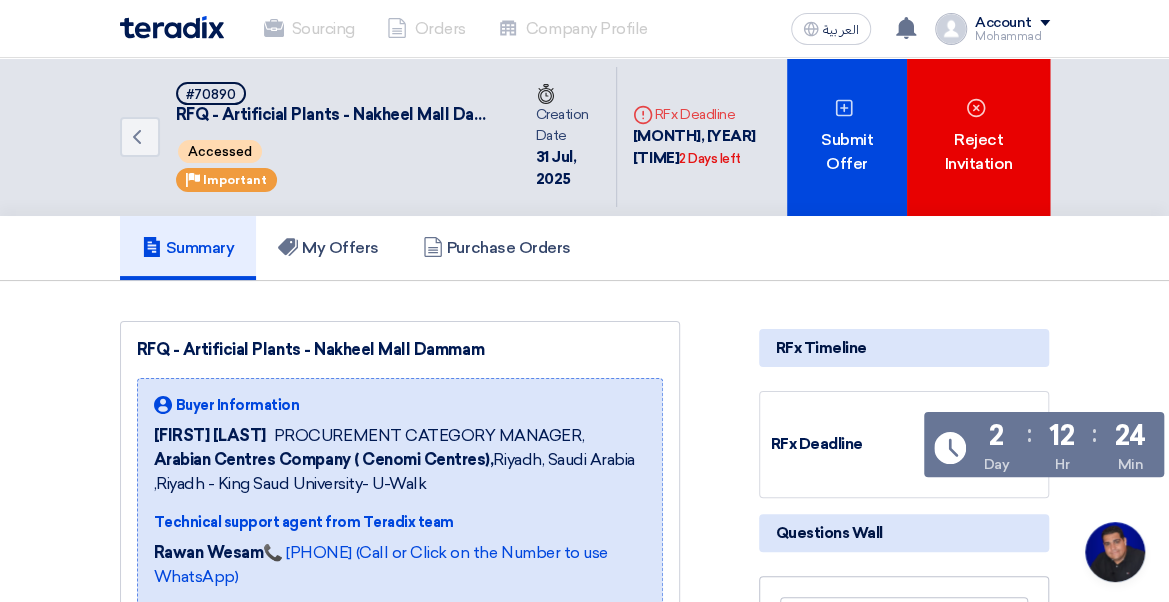 click on "Mohammad" 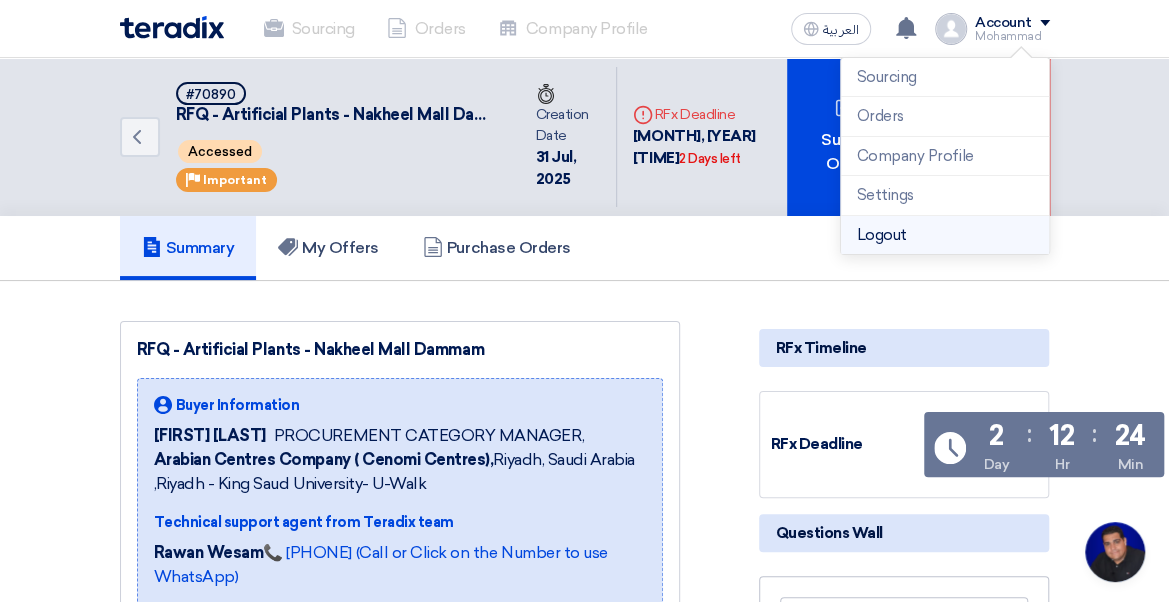 click on "Logout" 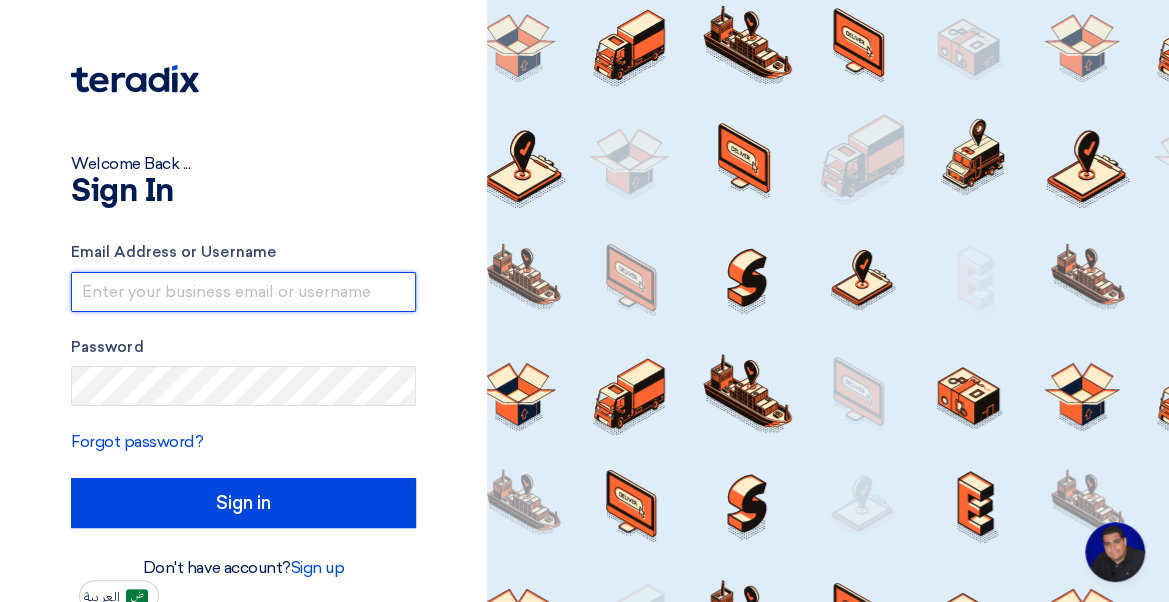 type on "[EMAIL]" 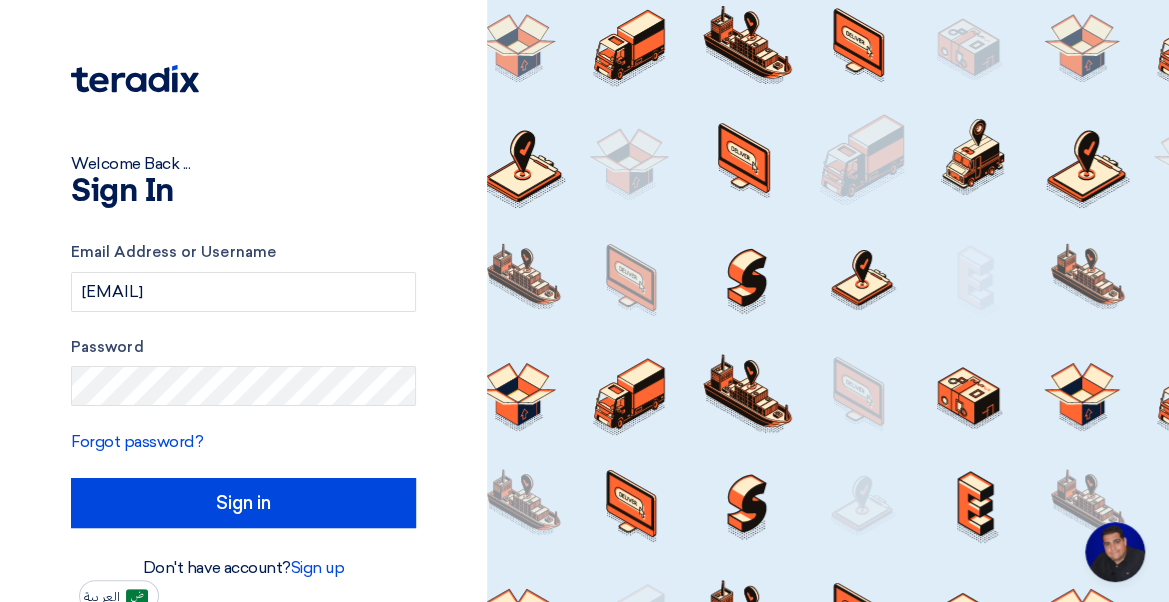 click on "Welcome Back ...
Sign In
Email Address or Username
[EMAIL]
Password
Forgot password?
Sign in
Don't have account?
Sign up
العربية" 